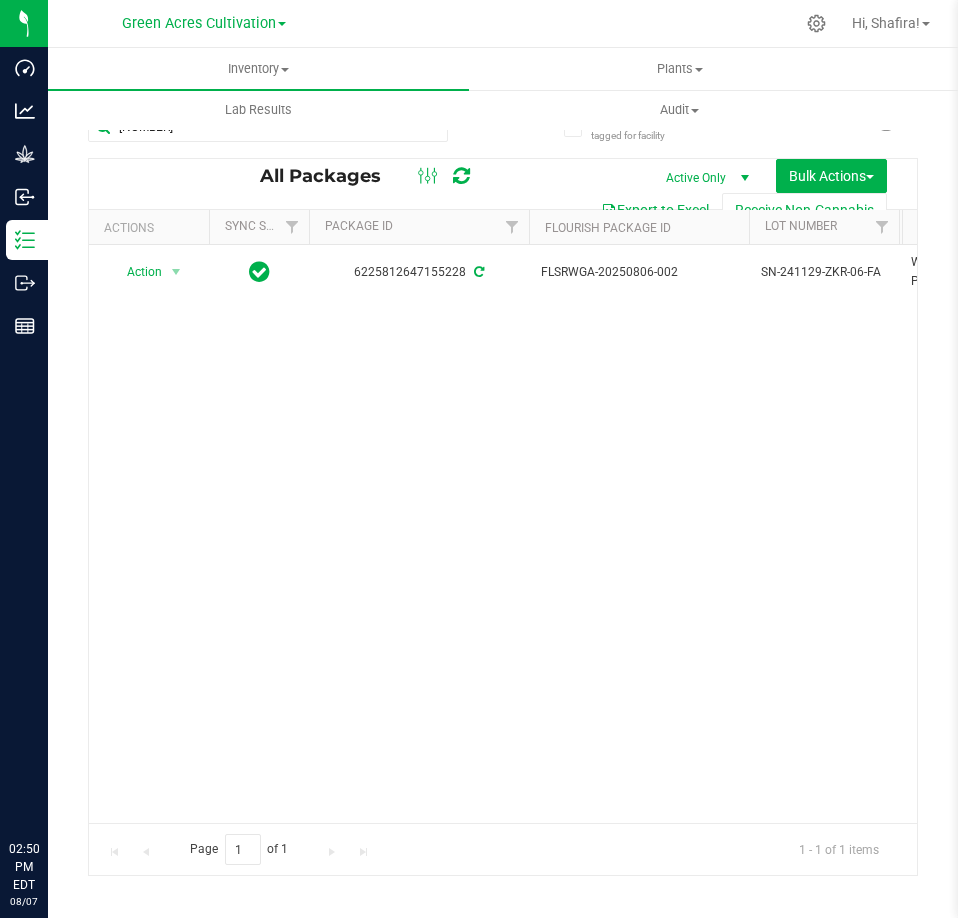 scroll, scrollTop: 0, scrollLeft: 0, axis: both 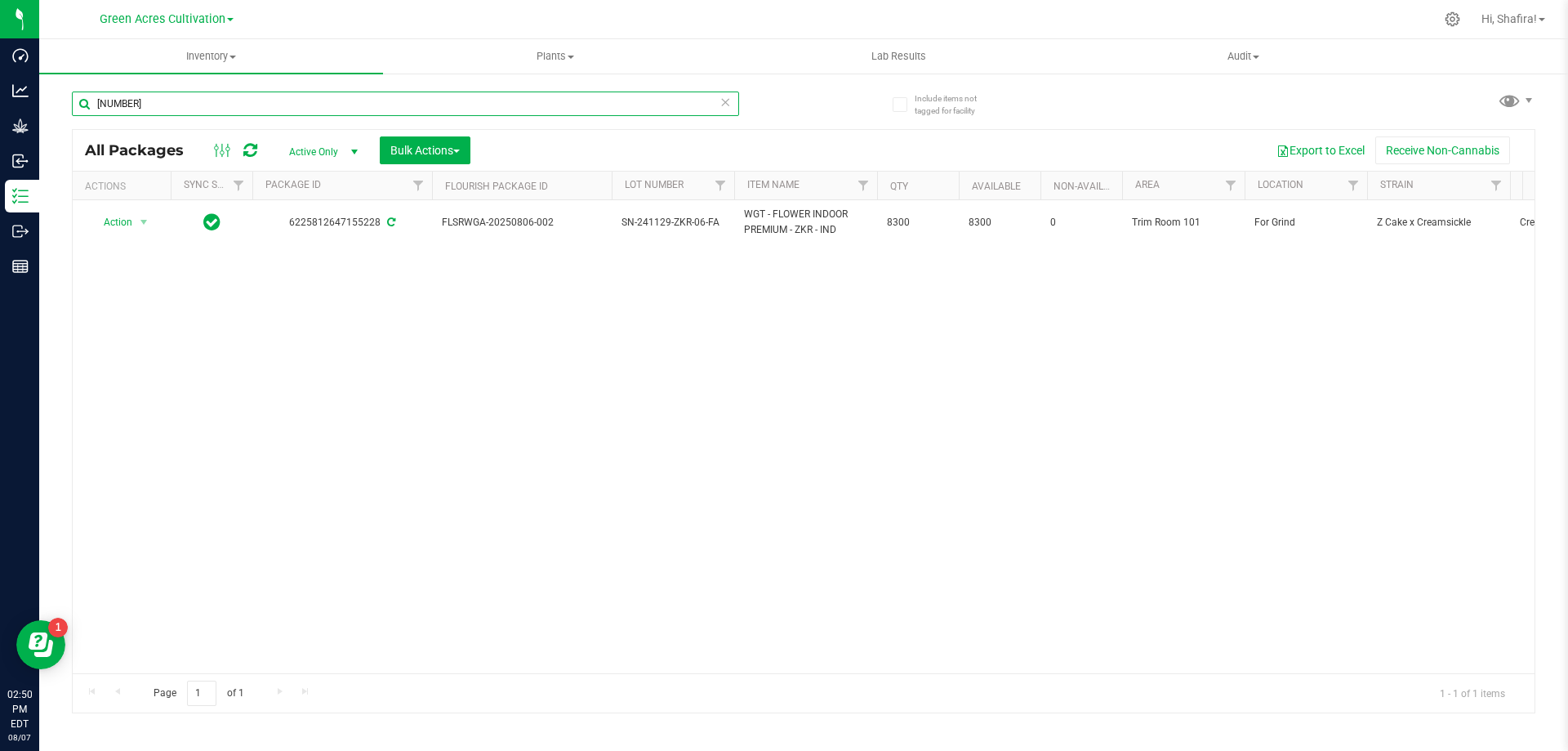 click on "[NUMBER]" at bounding box center [405, 104] 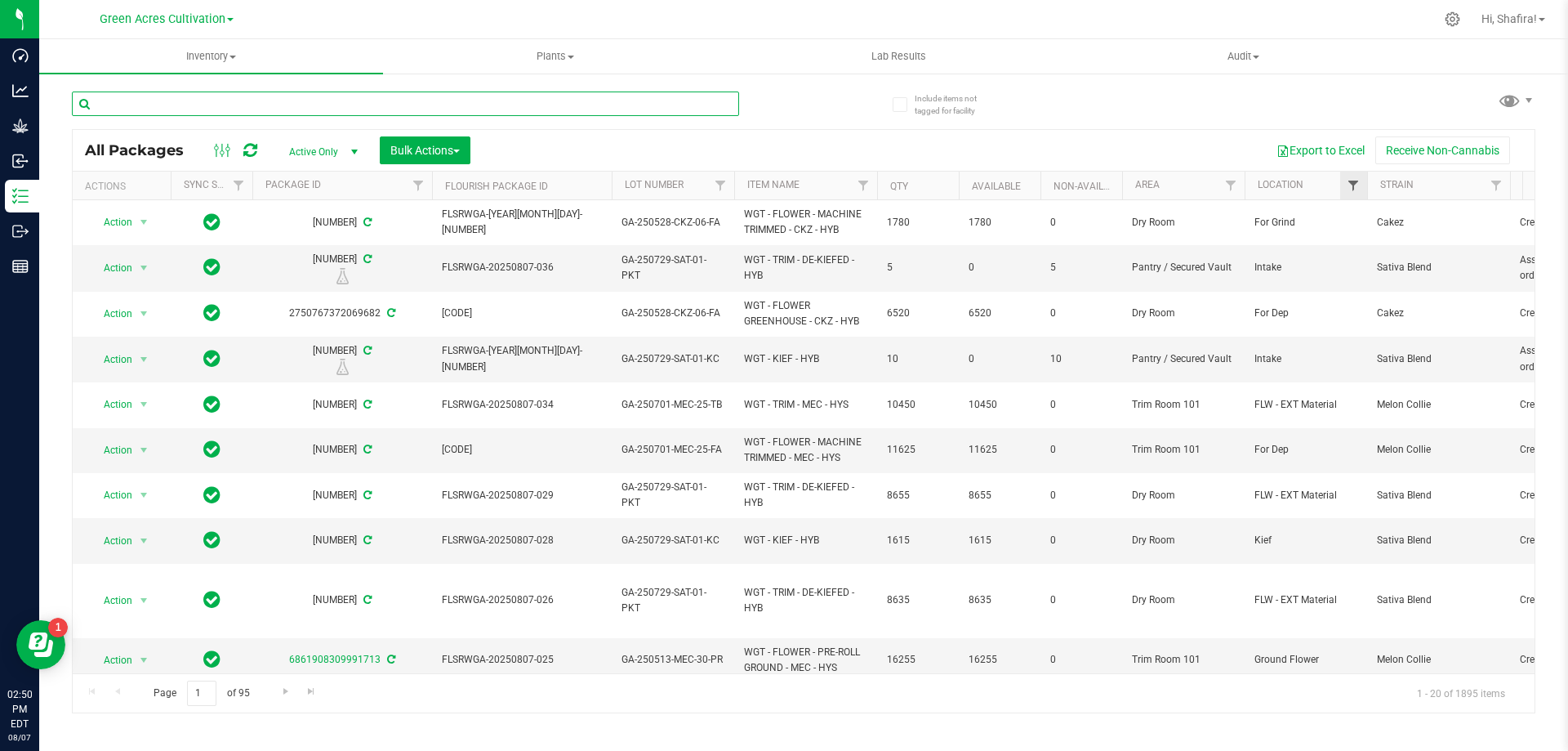 type 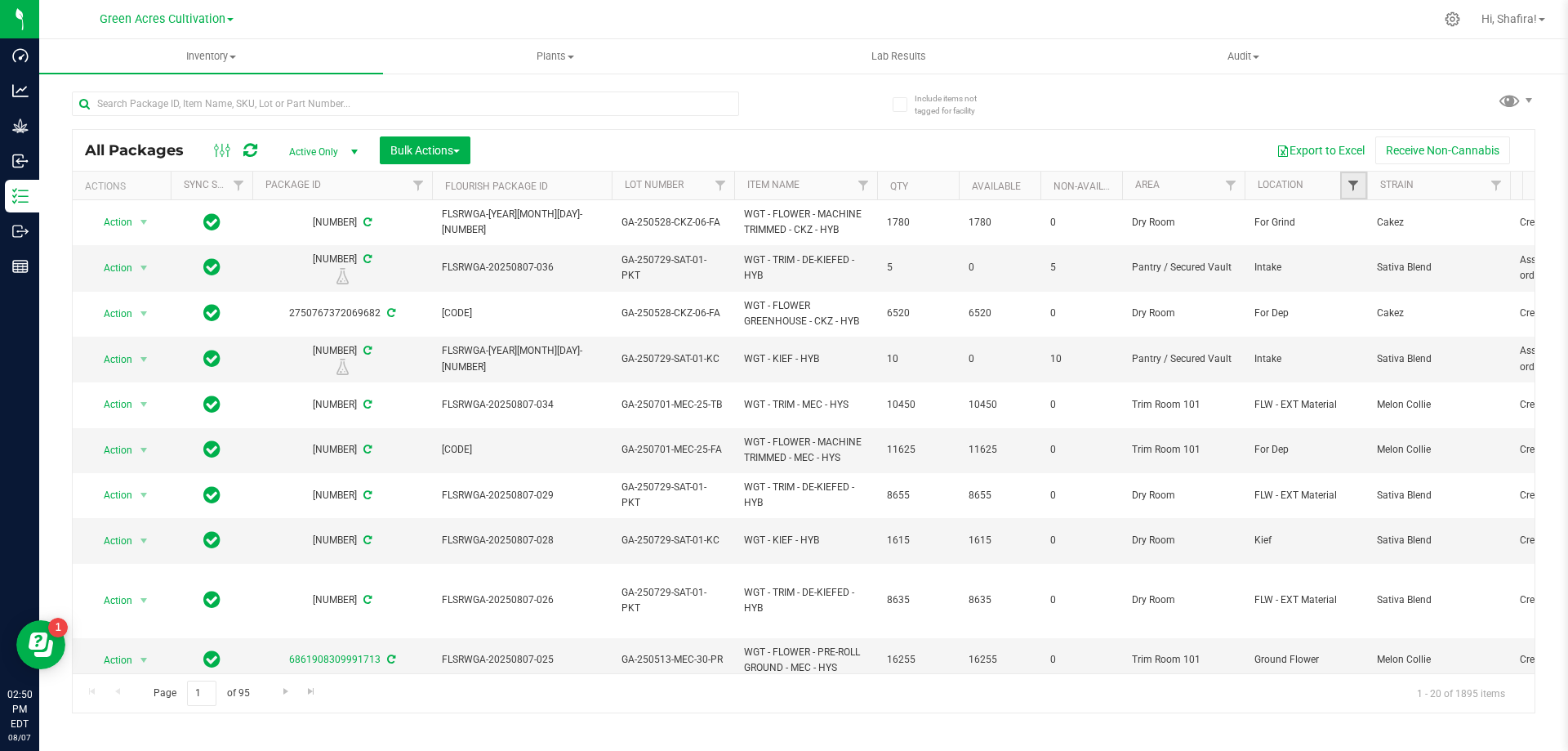 click at bounding box center [1353, 186] 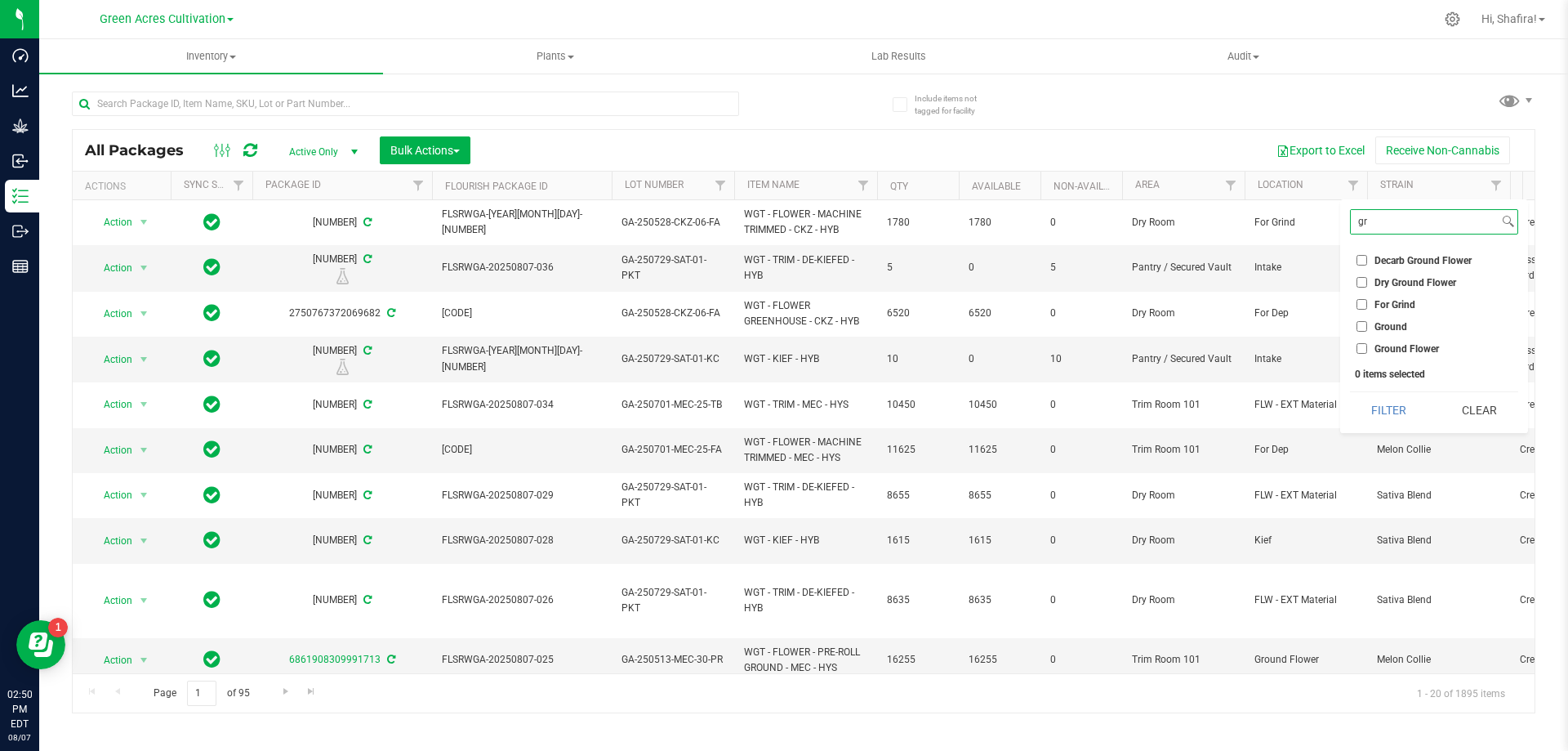 type on "gr" 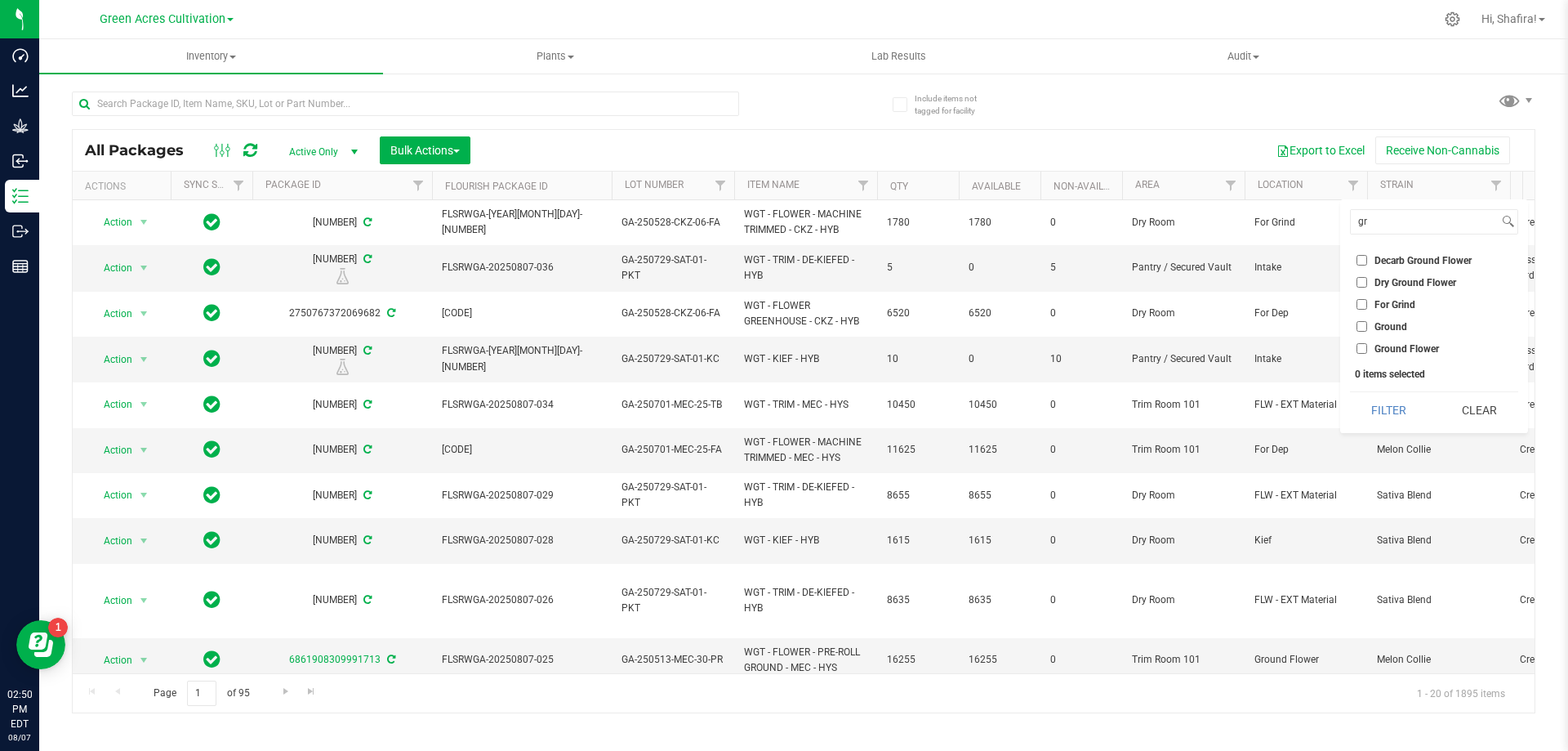 click on "Ground Flower" at bounding box center (1406, 349) 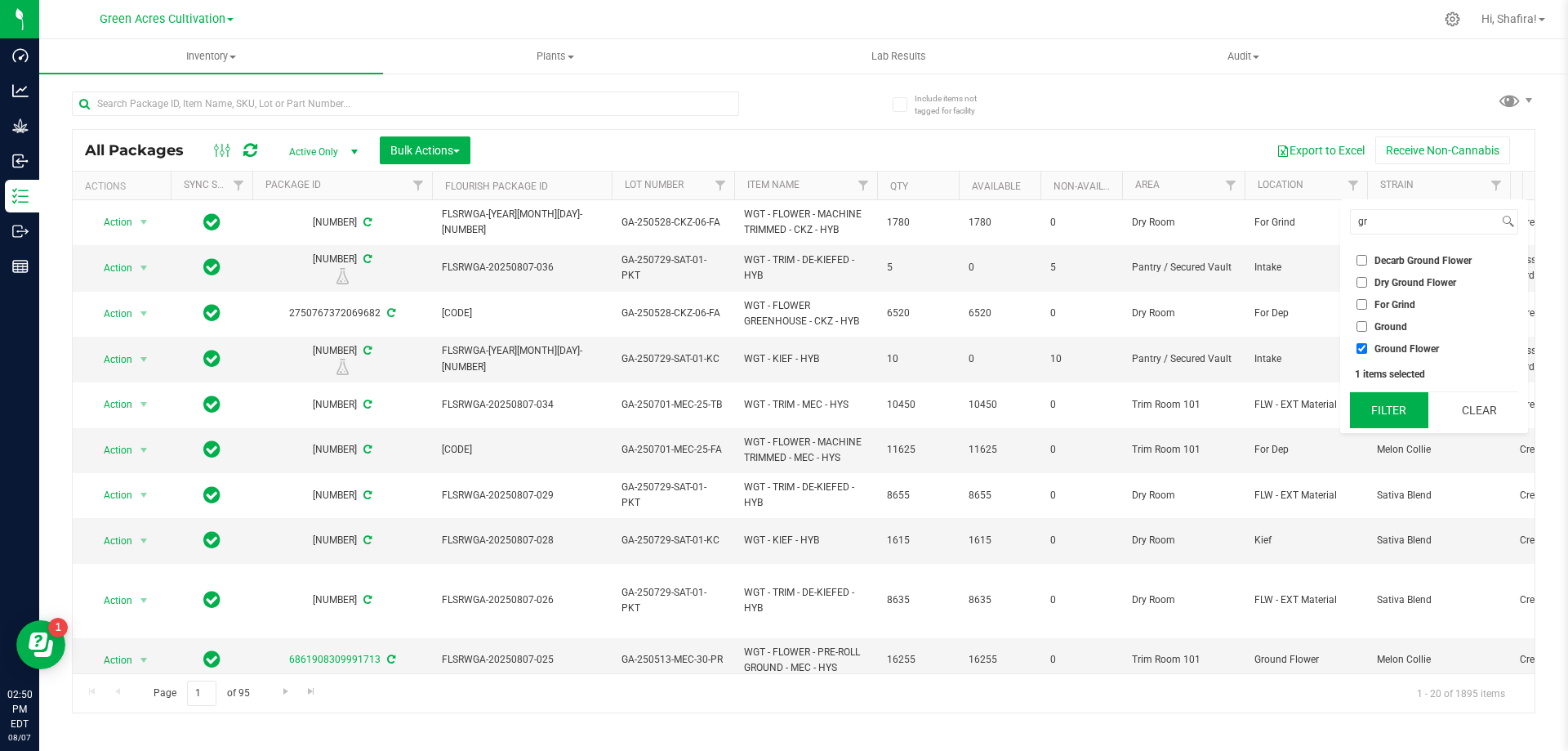 click on "Filter" at bounding box center (1389, 410) 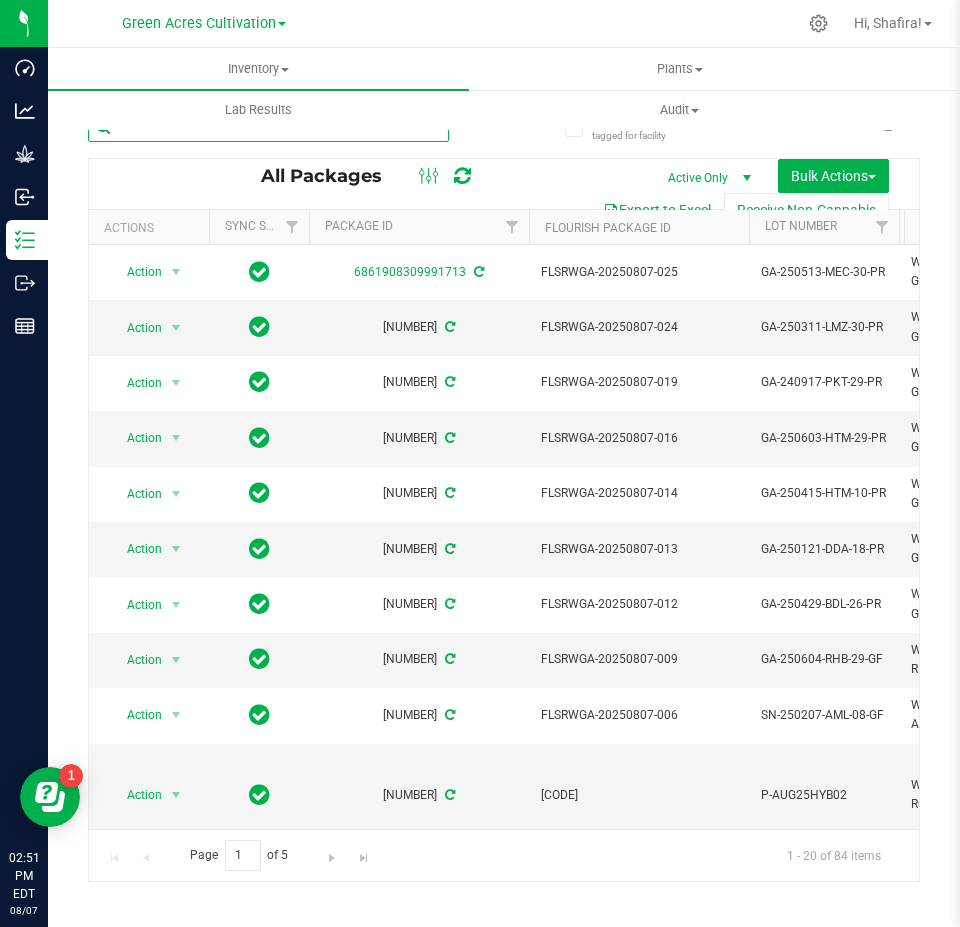 click at bounding box center (268, 127) 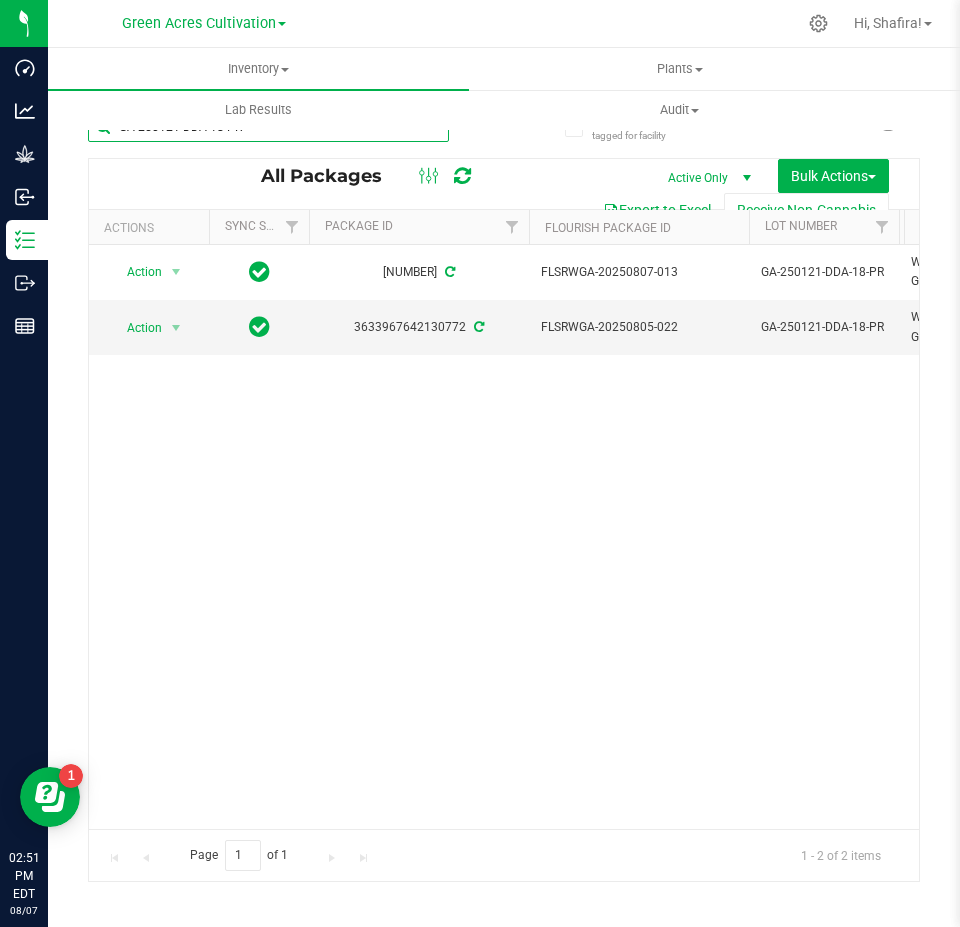scroll, scrollTop: 0, scrollLeft: 96, axis: horizontal 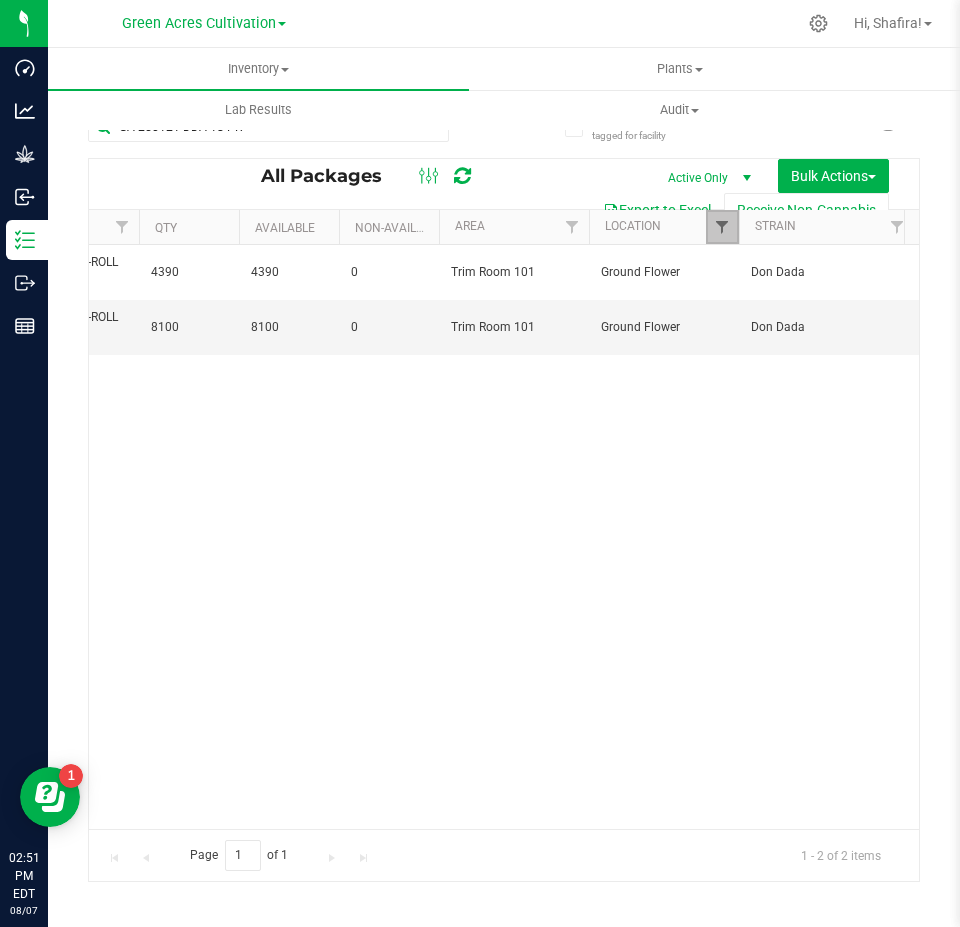 click at bounding box center [722, 227] 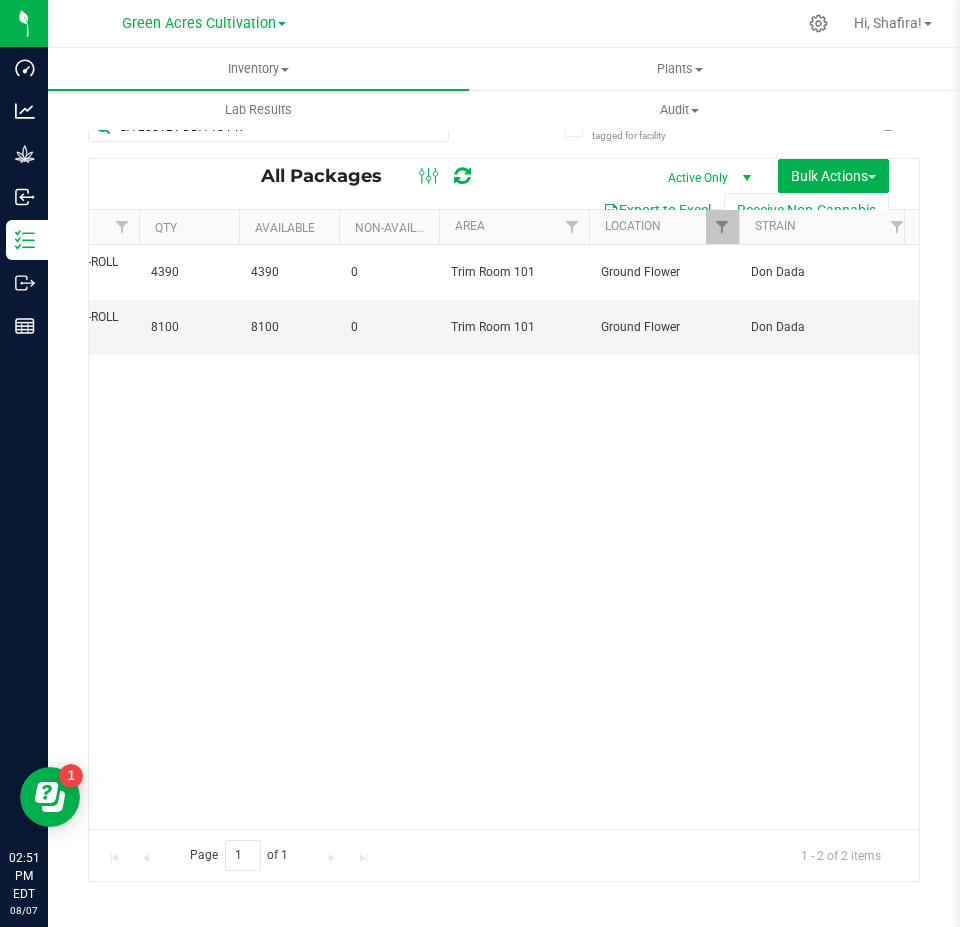 click on "Action Action Adjust qty Create package Edit attributes Global inventory Locate package Package audit log Print package label Print product labels Record a lab result Schedule for destruction See history
[NUMBER]
[CODE]
[CODE]
[PRODUCT] - [PRODUCT] [PRODUCT] - [PRODUCT] - [PRODUCT]
[NUMBER]
[NUMBER]
[NUMBER]
[PRODUCT] [NUMBER]
[PRODUCT]
[PRODUCT]
Created
FOR [PRODUCT] [PRODUCT]
[CODE]" at bounding box center [504, 537] 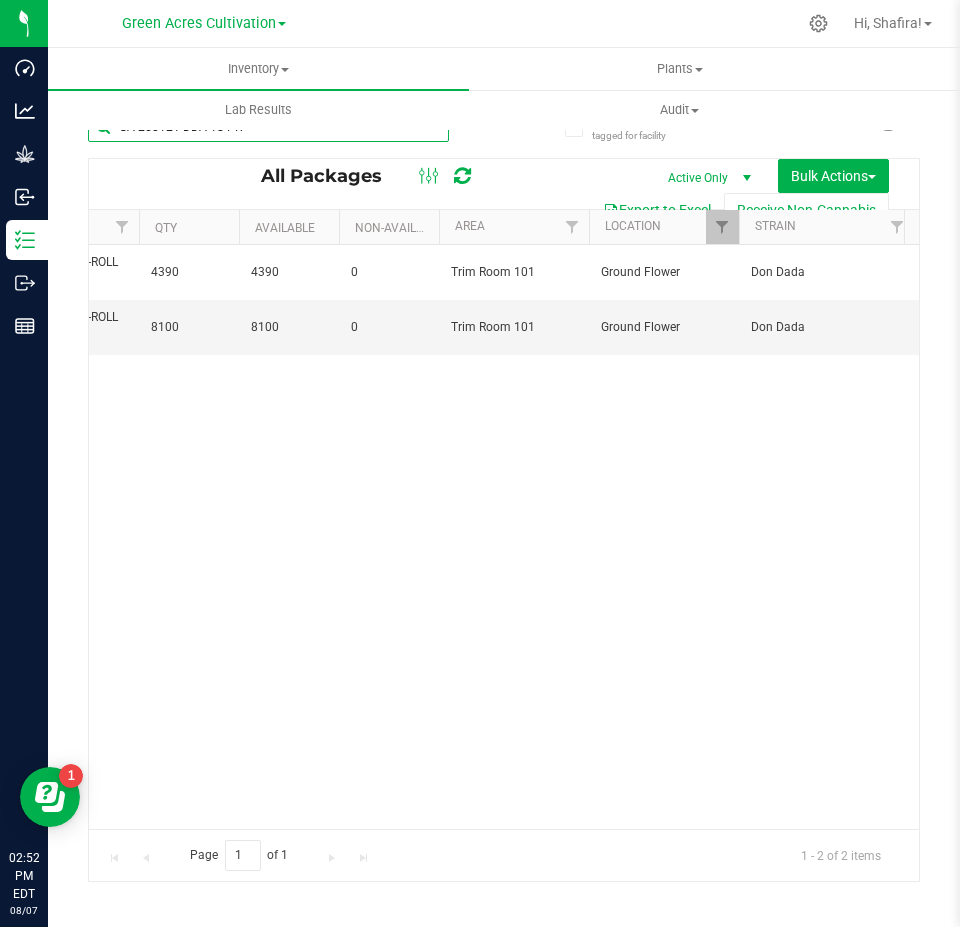 click on "GA-250121-DDA-18-PR" at bounding box center [268, 127] 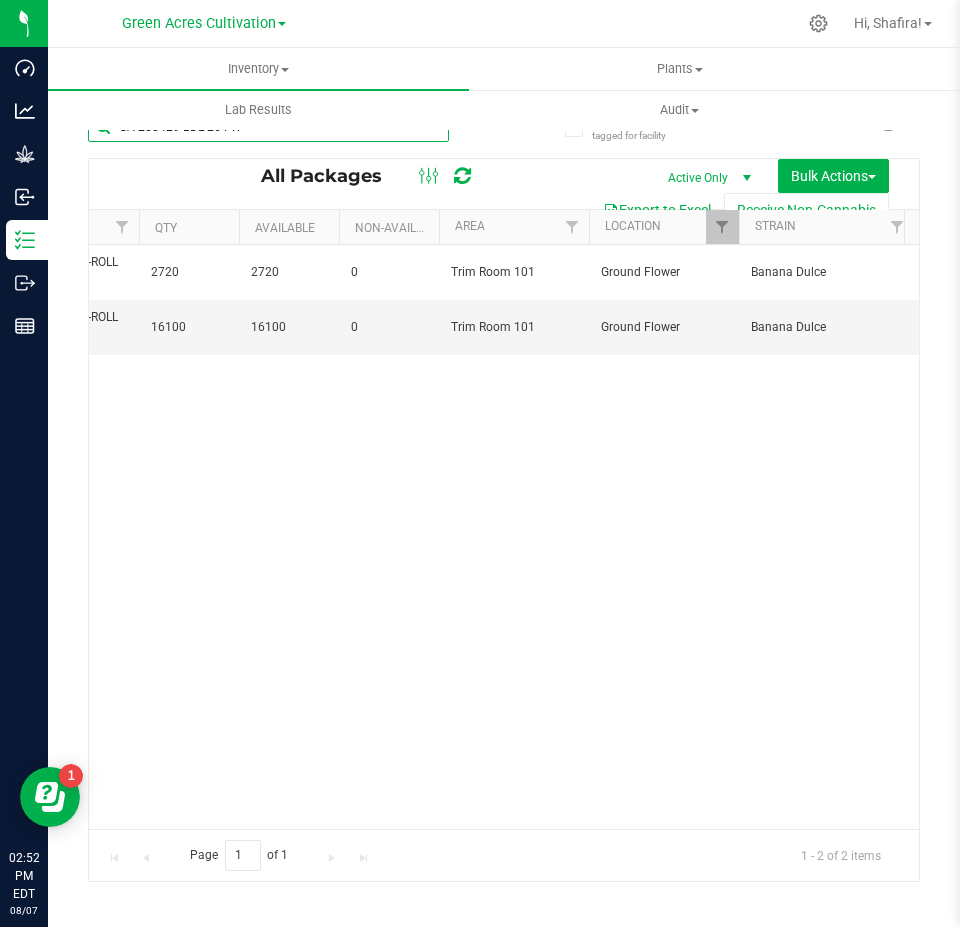 scroll, scrollTop: 0, scrollLeft: 1139, axis: horizontal 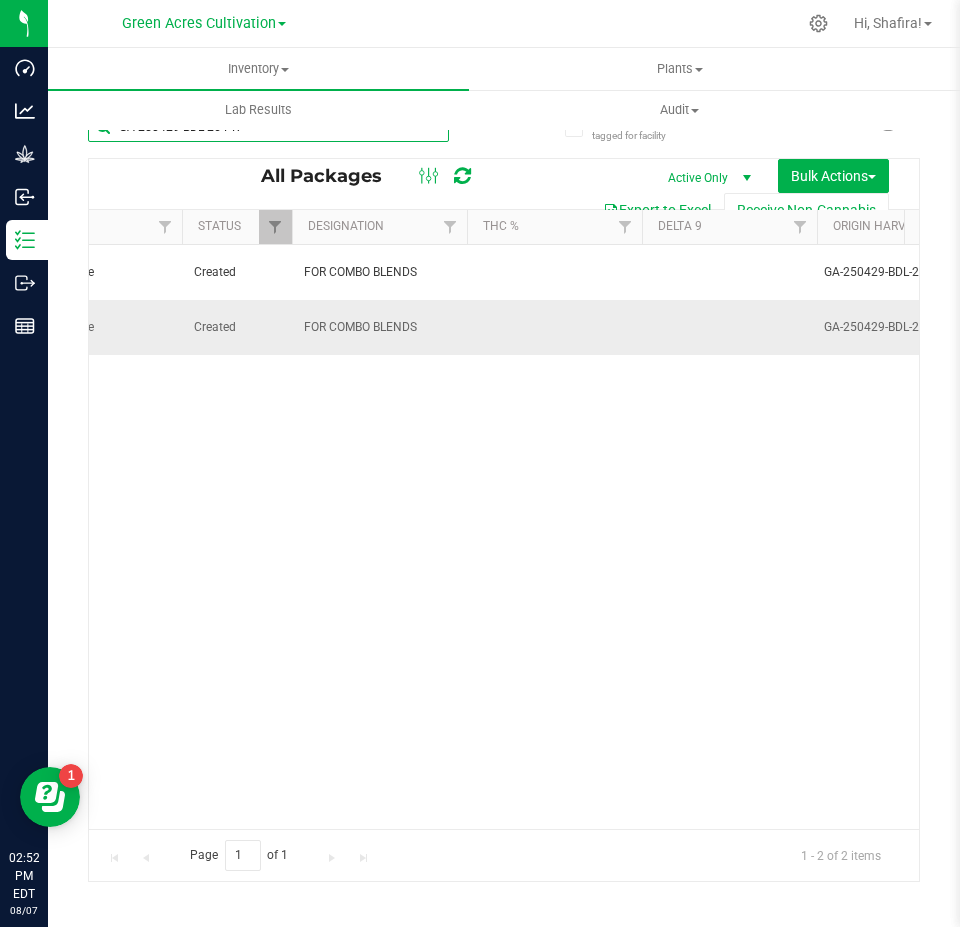 type on "GA-250429-BDL-26-PR" 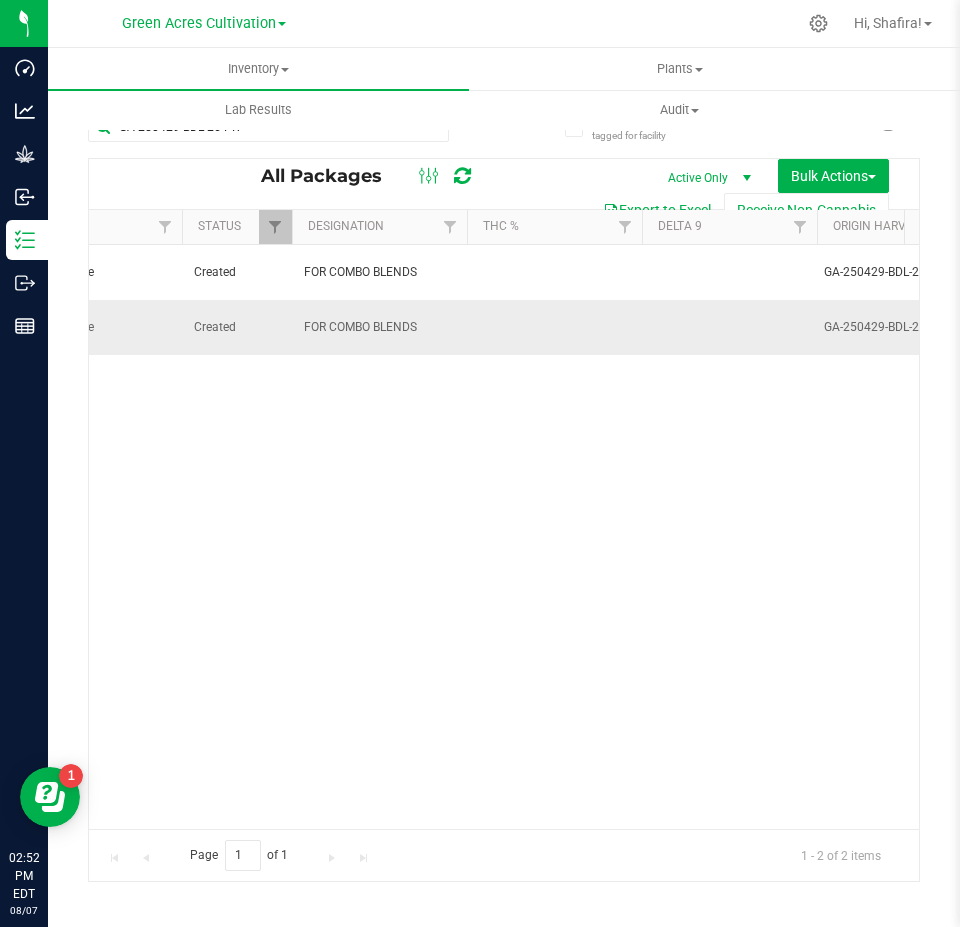 click on "FOR COMBO BLENDS" at bounding box center (379, 327) 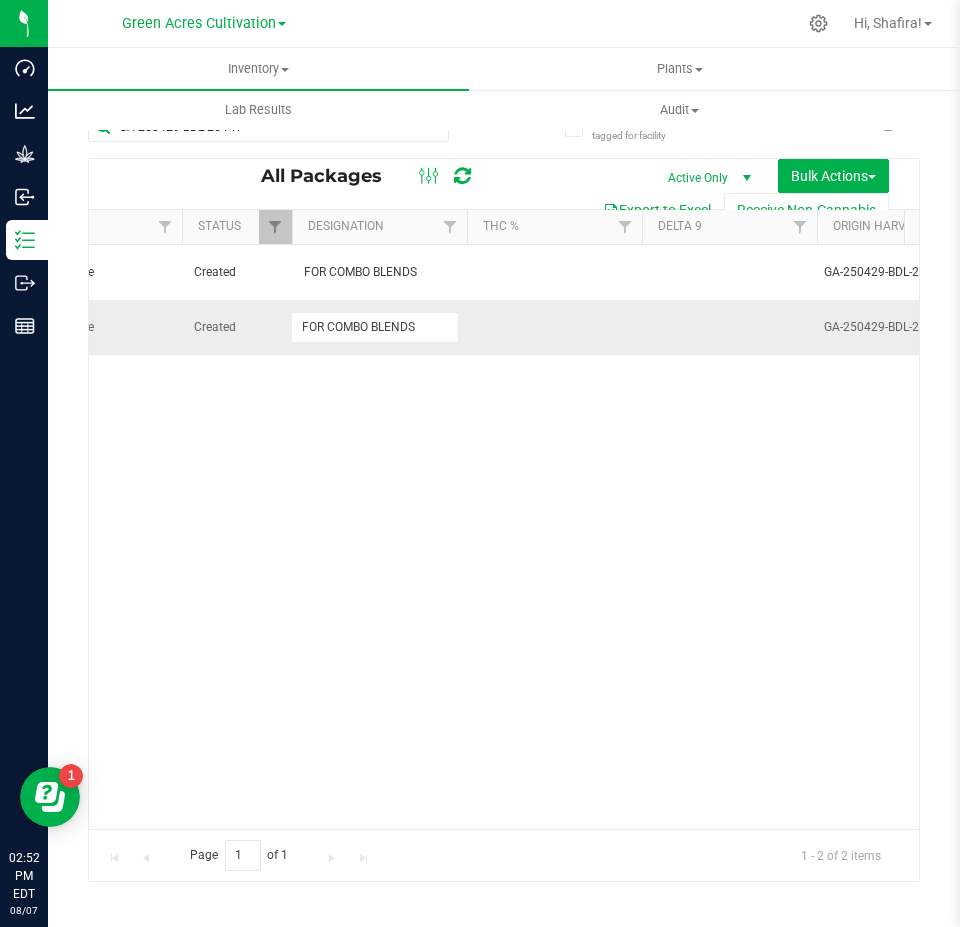 click on "FOR COMBO BLENDS" at bounding box center (375, 327) 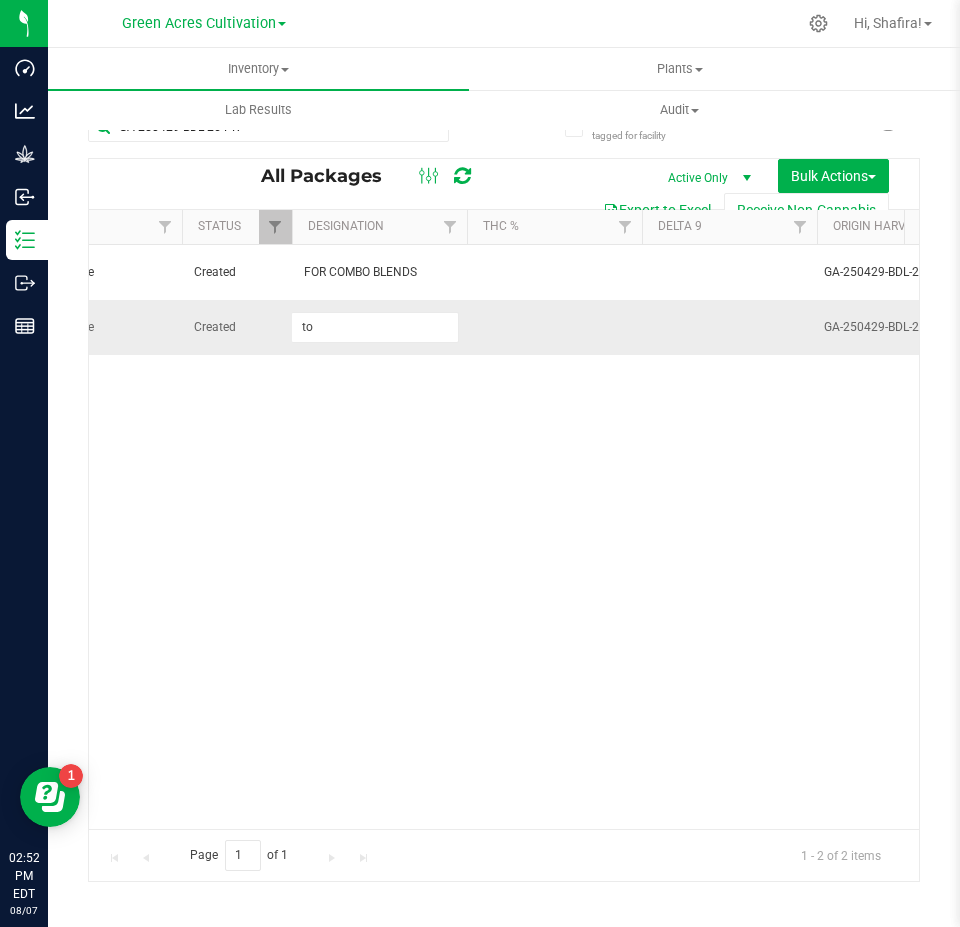 type on "t" 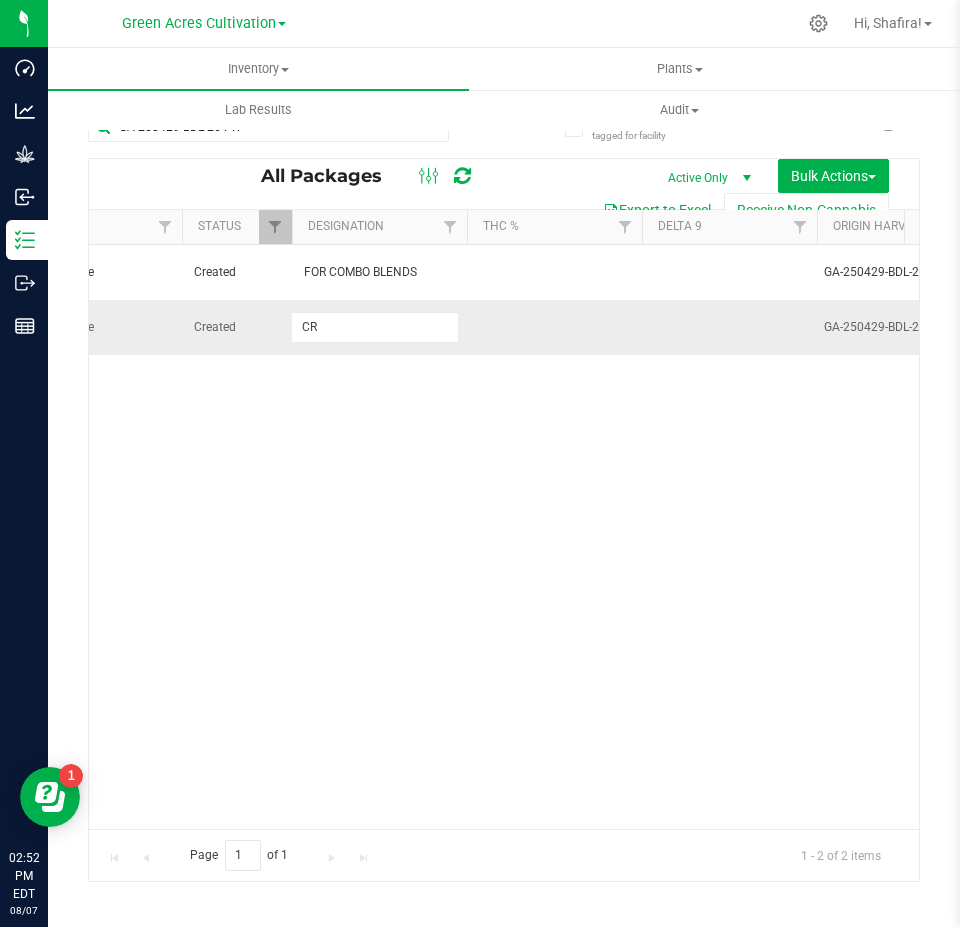 type on "C" 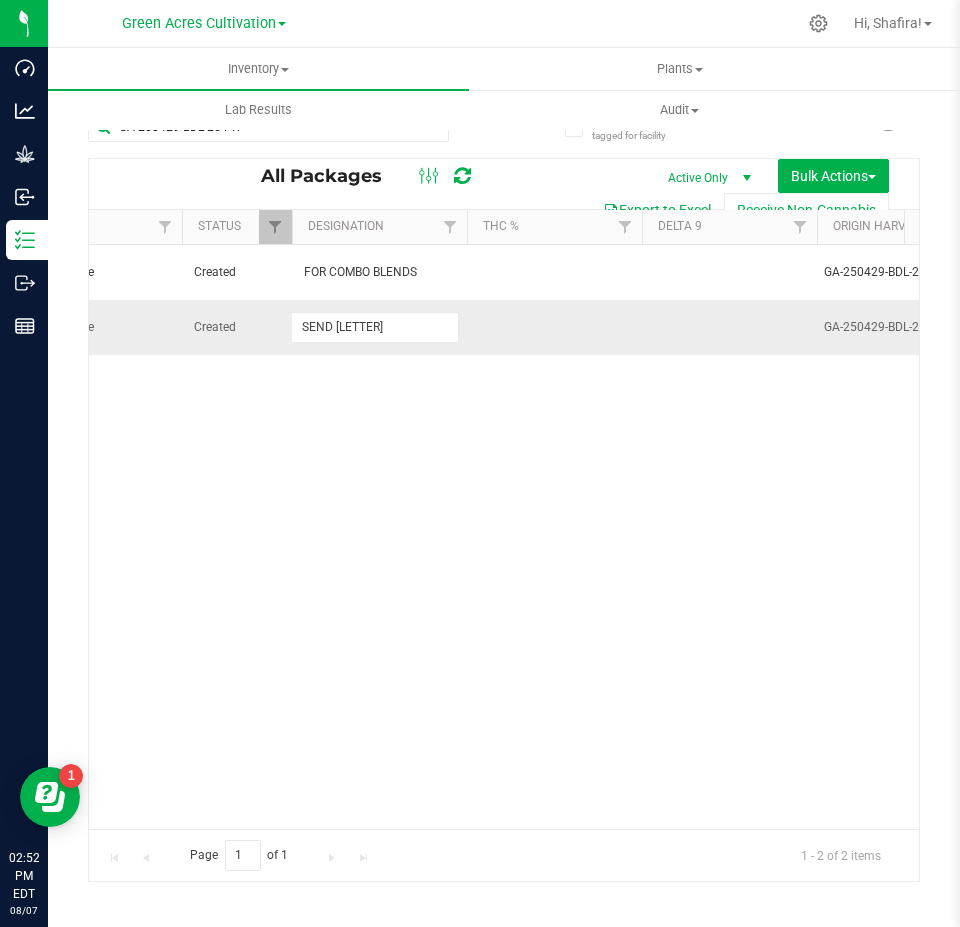 type on "SEND CR" 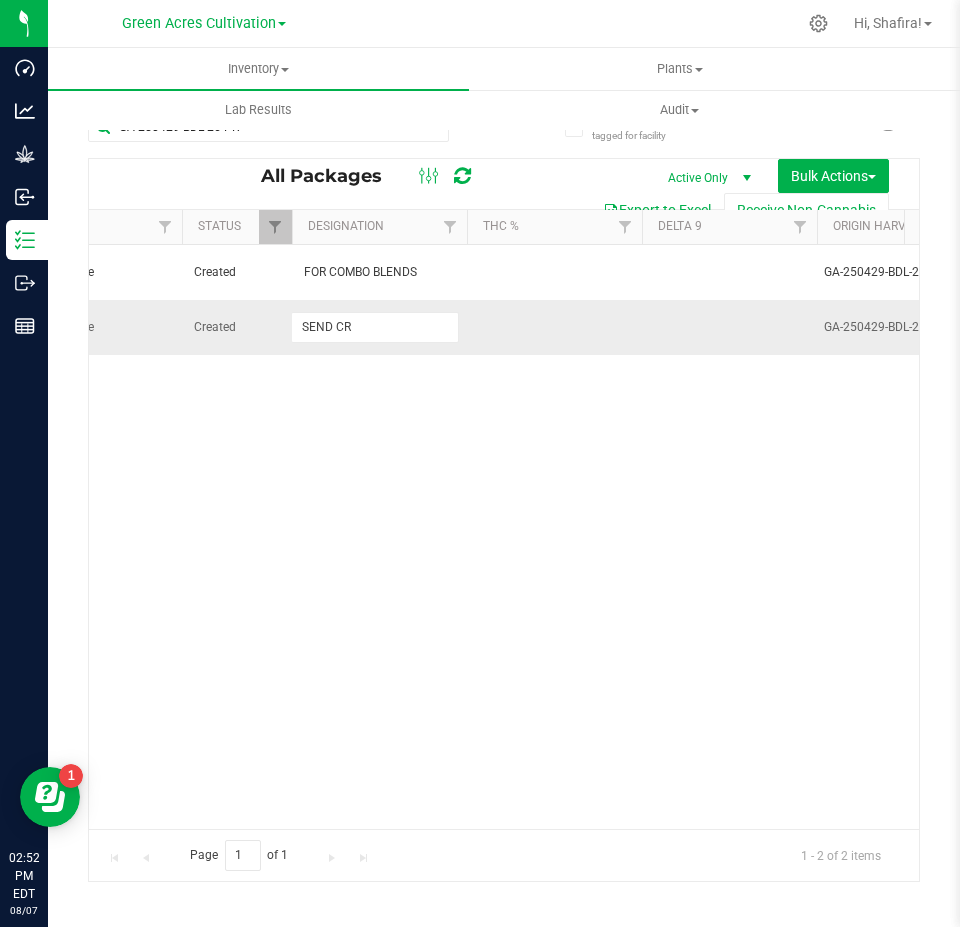 click on "All Packages
Active Only Active Only Lab Samples Locked All External Internal
Bulk Actions
Add to manufacturing run
Add to outbound order
Combine packages
Combine packages (lot)" at bounding box center [504, 520] 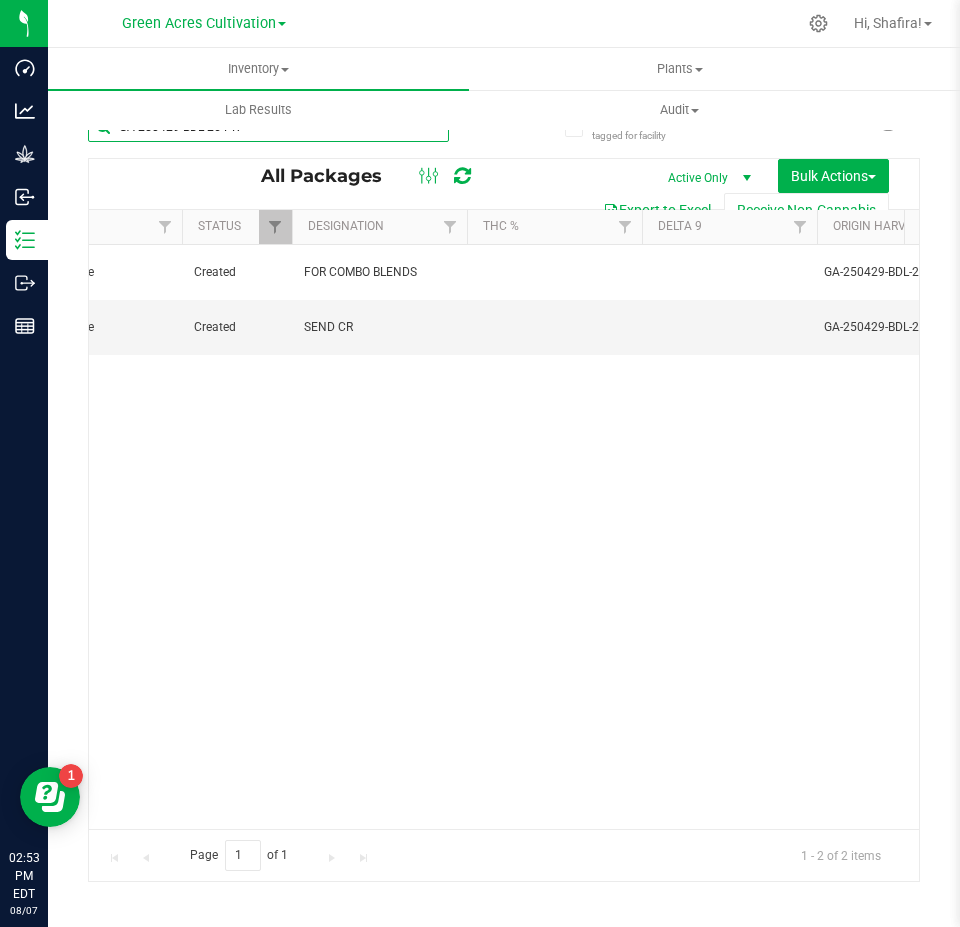 click on "GA-250429-BDL-26-PR" at bounding box center [268, 127] 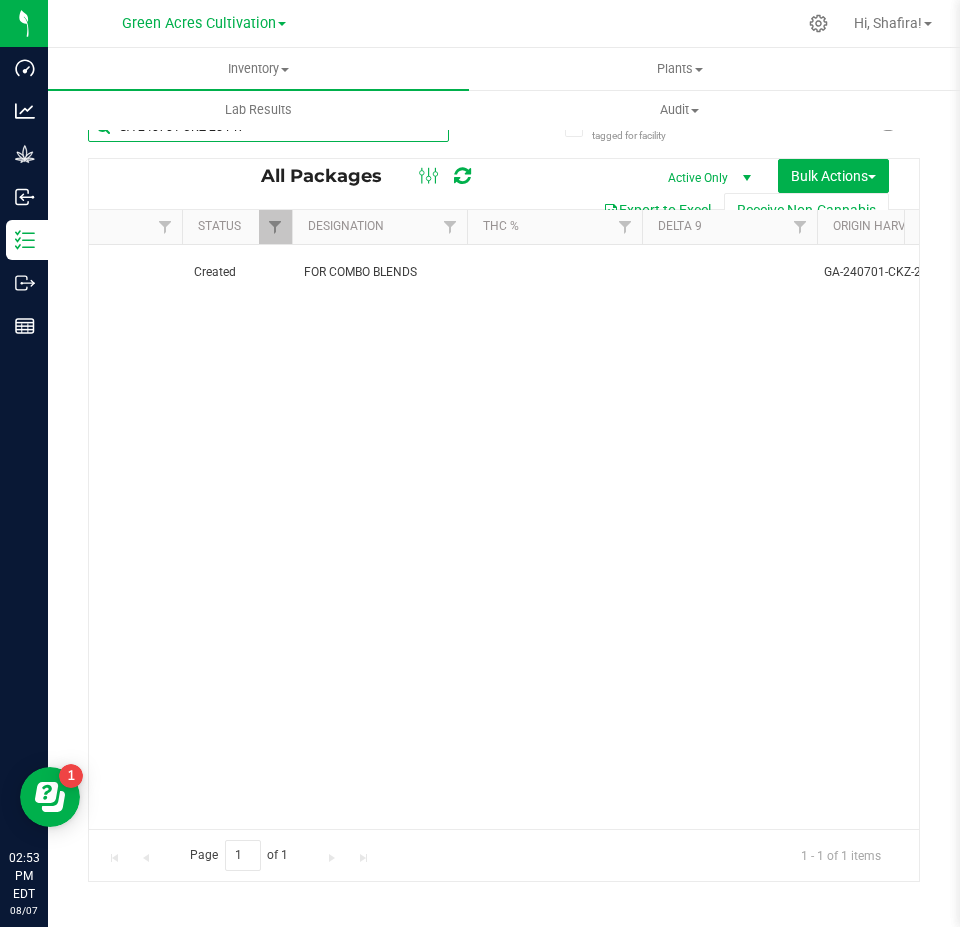 scroll, scrollTop: 0, scrollLeft: 1529, axis: horizontal 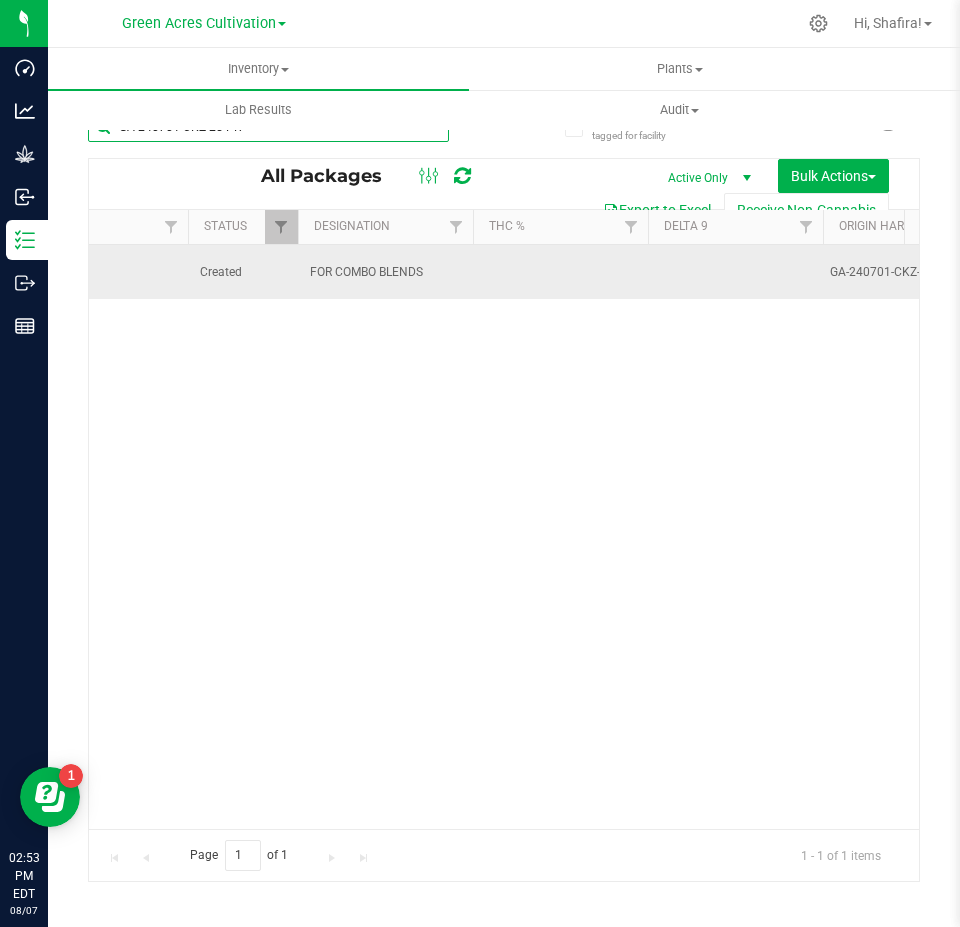 type on "GA-240701-CKZ-25-PR" 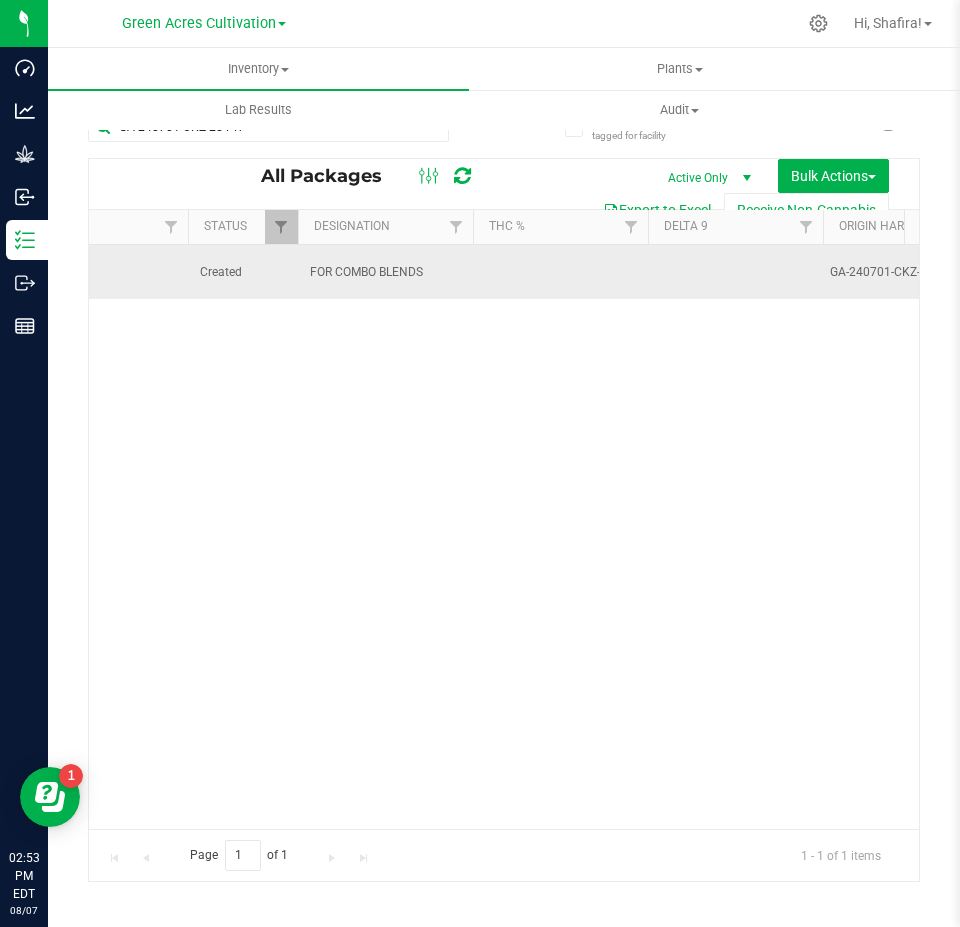 click on "FOR COMBO BLENDS" at bounding box center [385, 272] 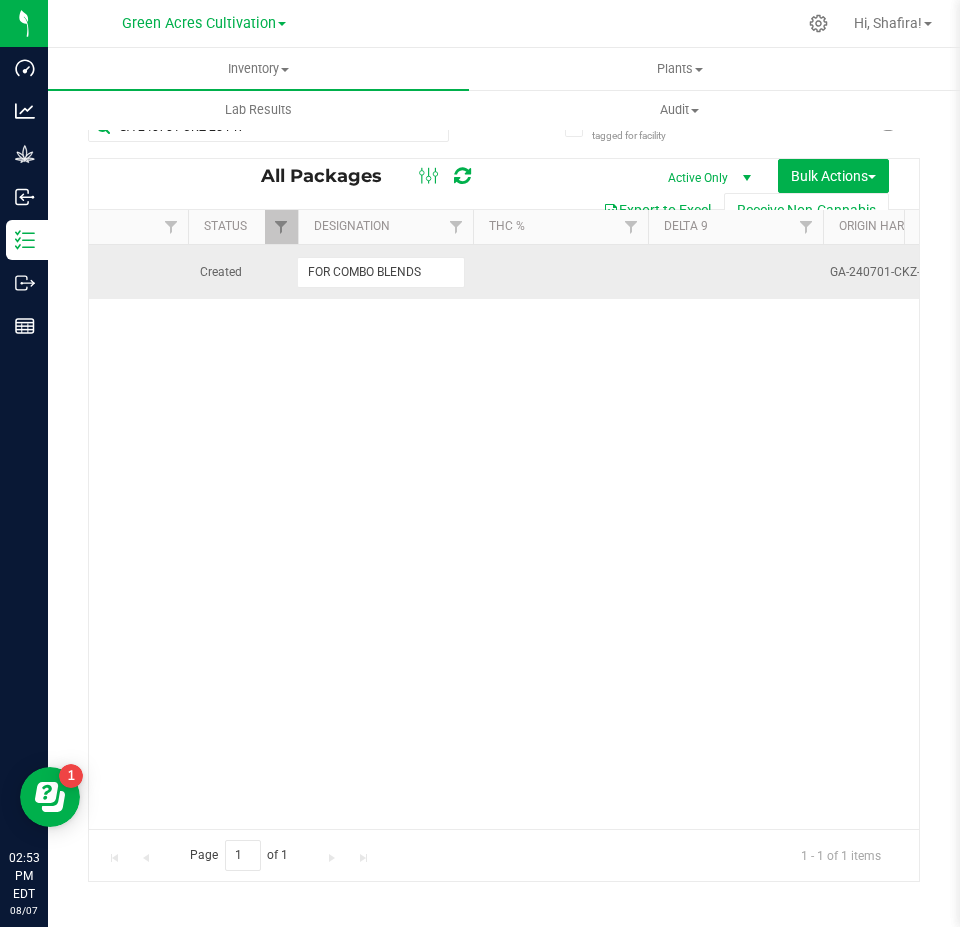 click on "FOR COMBO BLENDS" at bounding box center (381, 272) 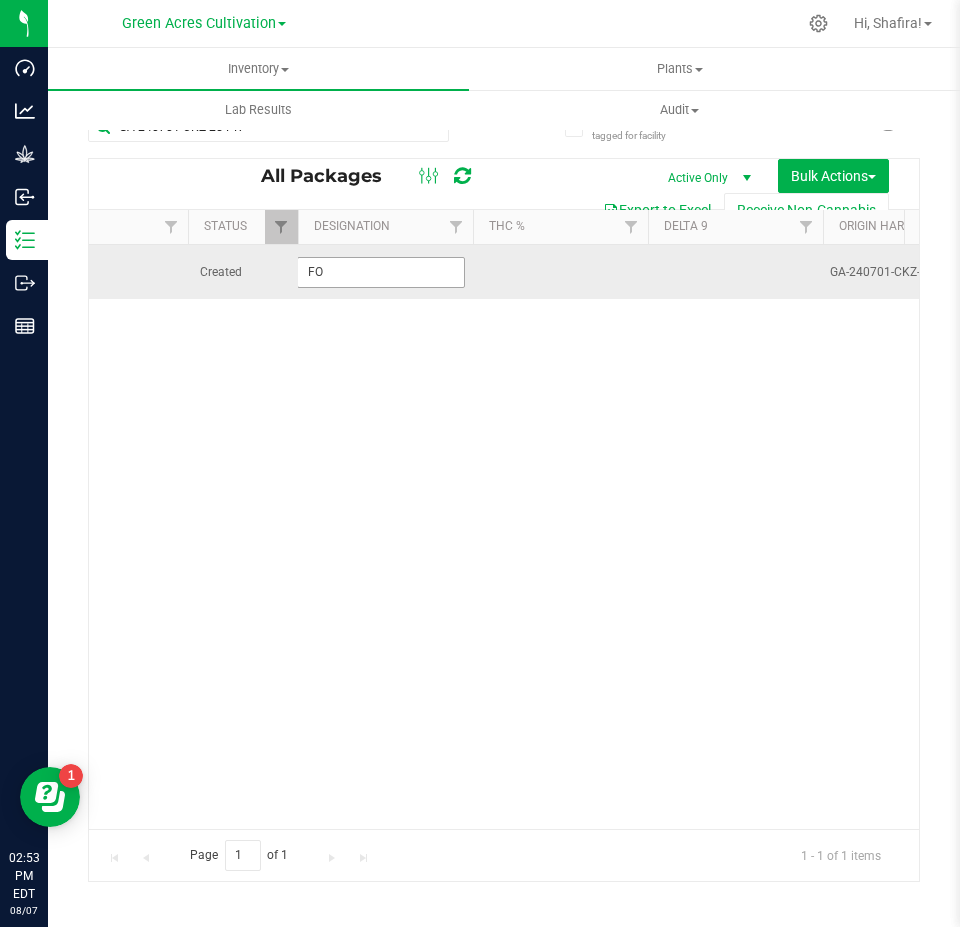 type on "F" 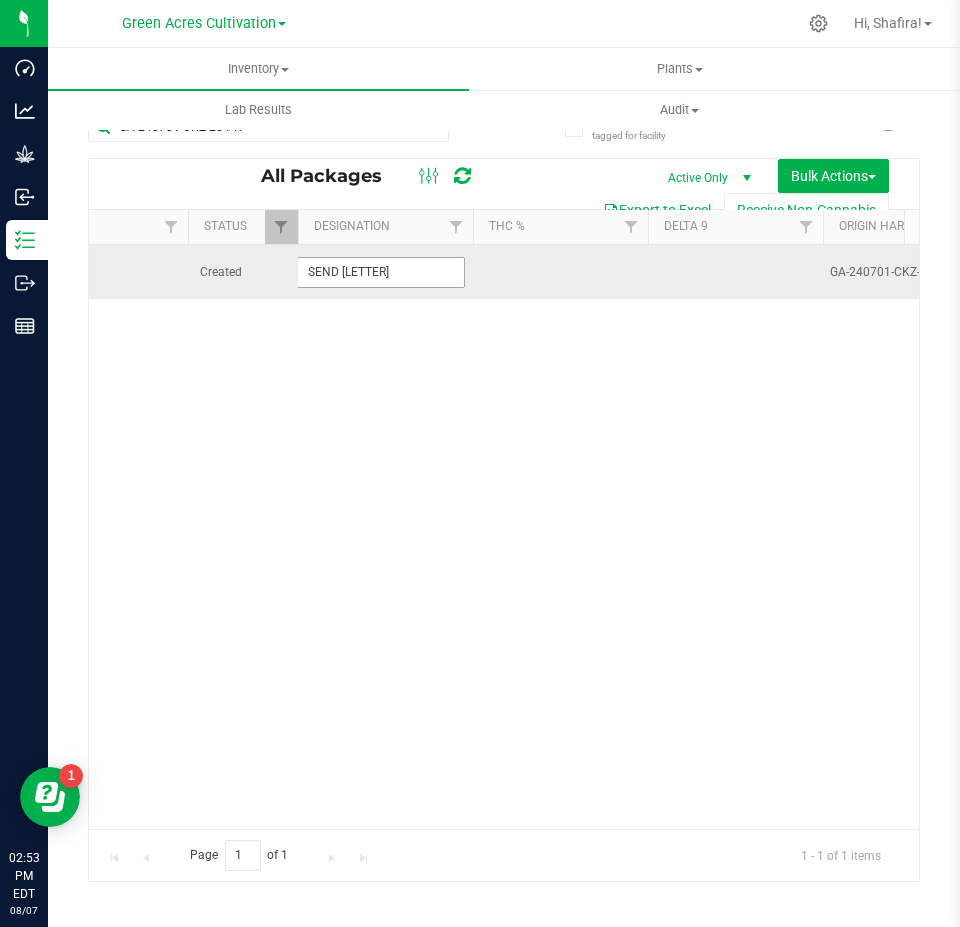 type on "SEND CR" 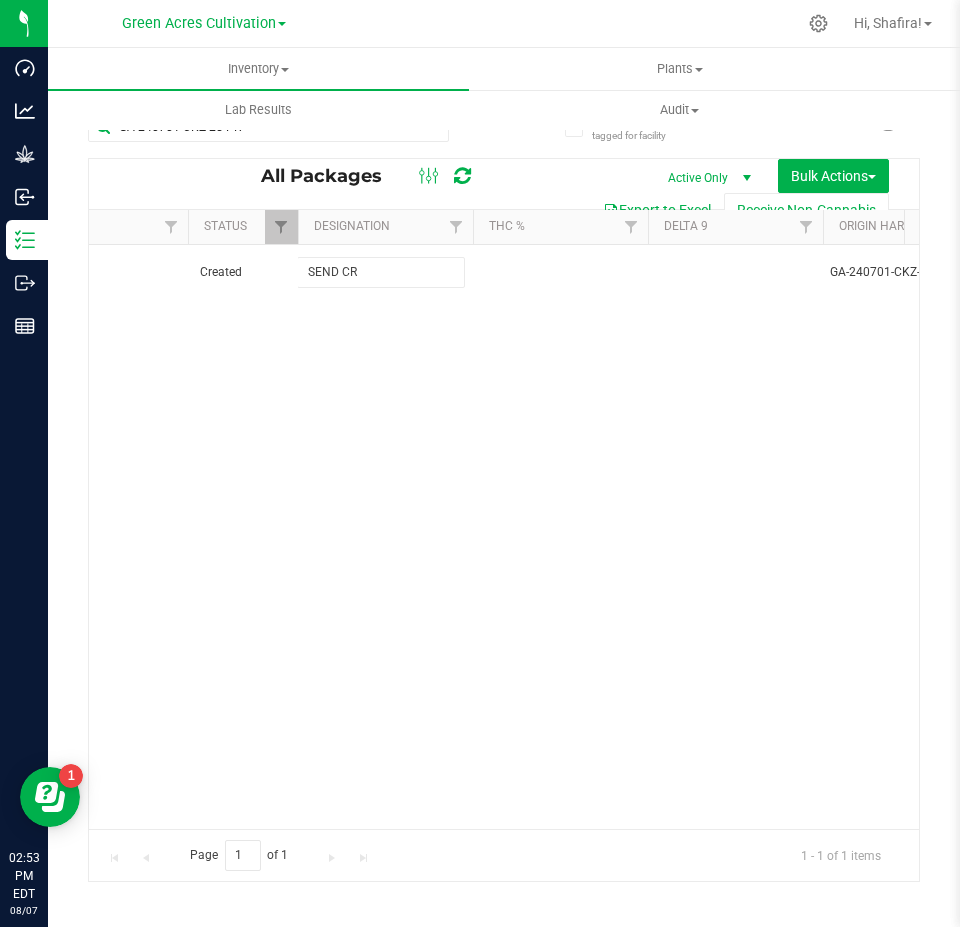click on "All Packages
Active Only Active Only Lab Samples Locked All External Internal
Bulk Actions
Add to manufacturing run
Add to outbound order
Combine packages
Combine packages (lot)" at bounding box center [504, 520] 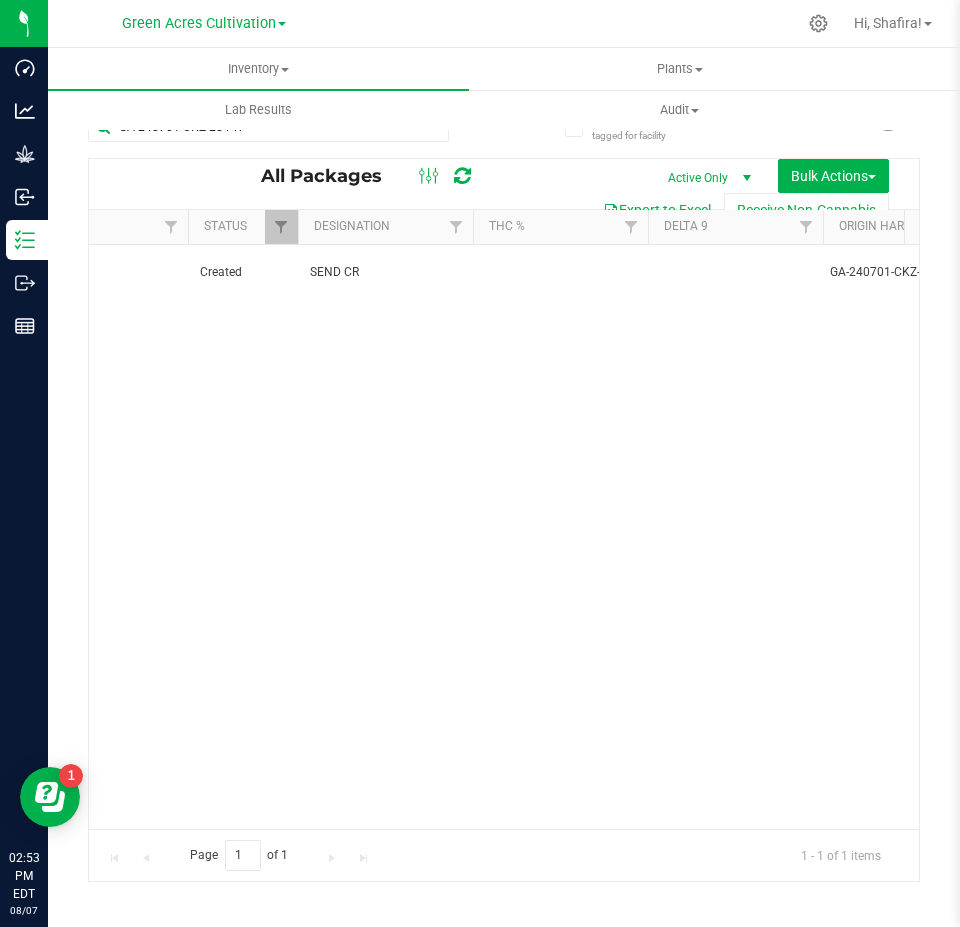 scroll, scrollTop: 0, scrollLeft: 1163, axis: horizontal 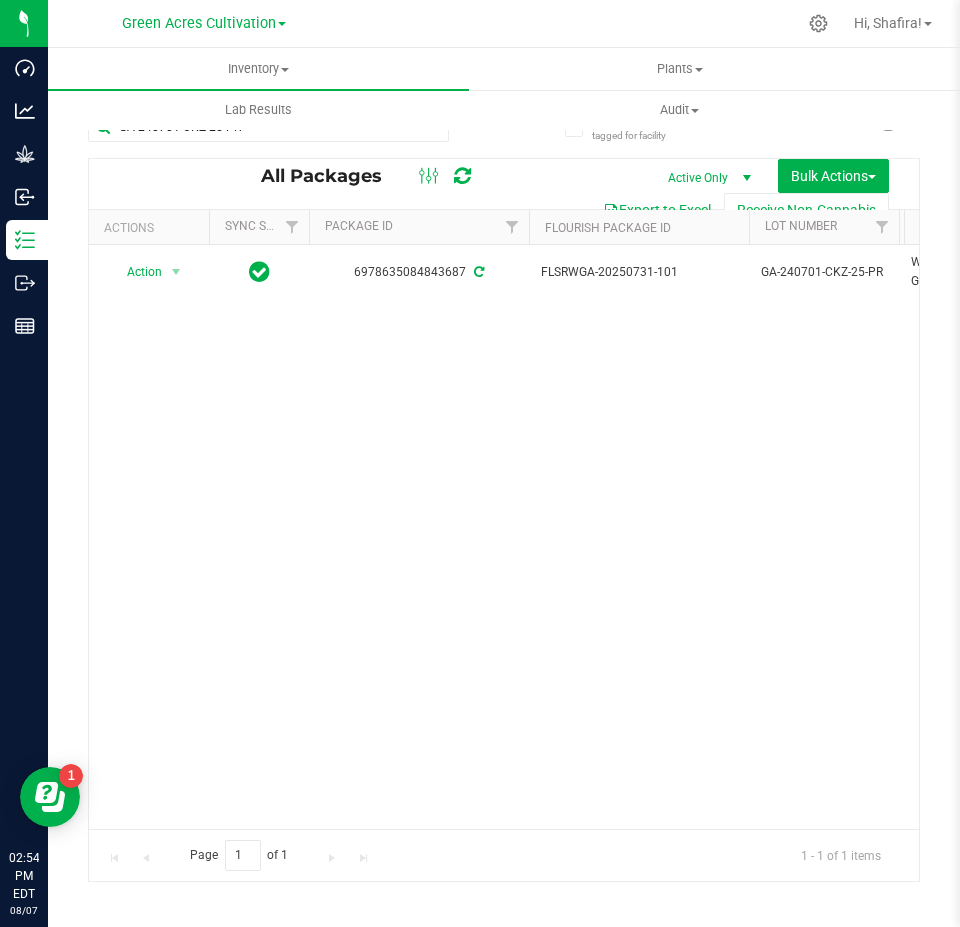 click on "Lab Results" at bounding box center [258, 110] 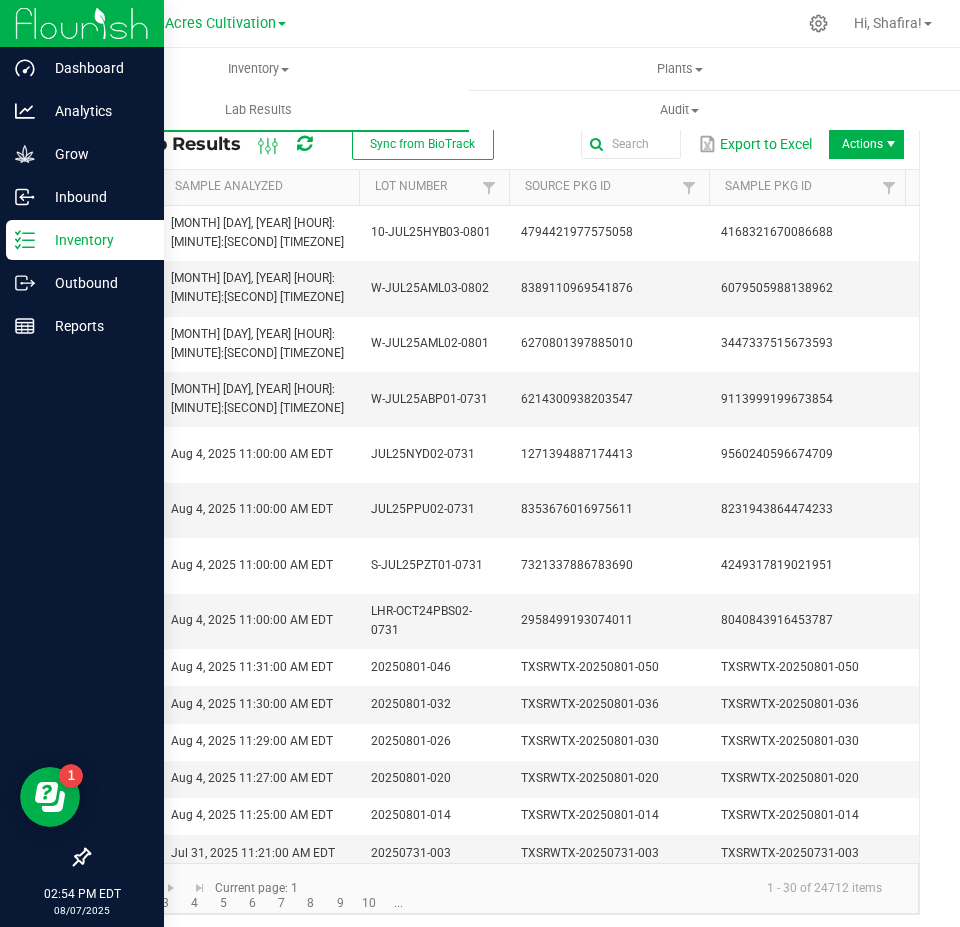 click 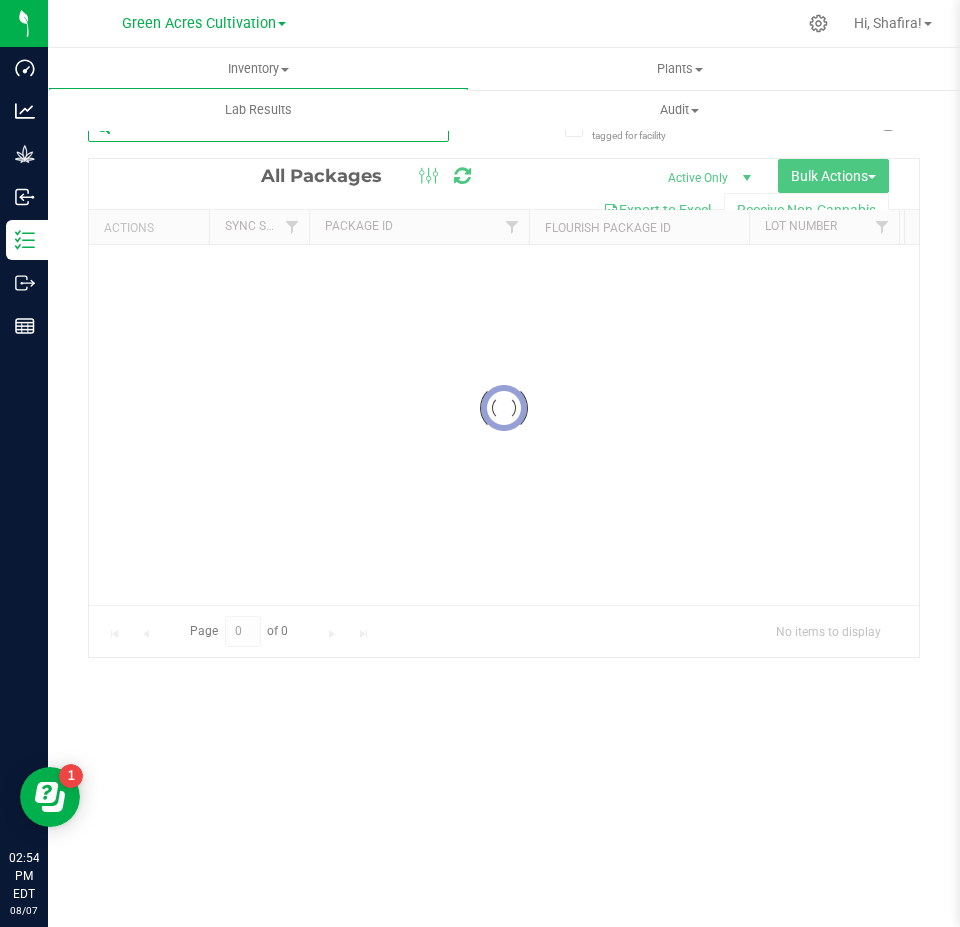 click at bounding box center (268, 127) 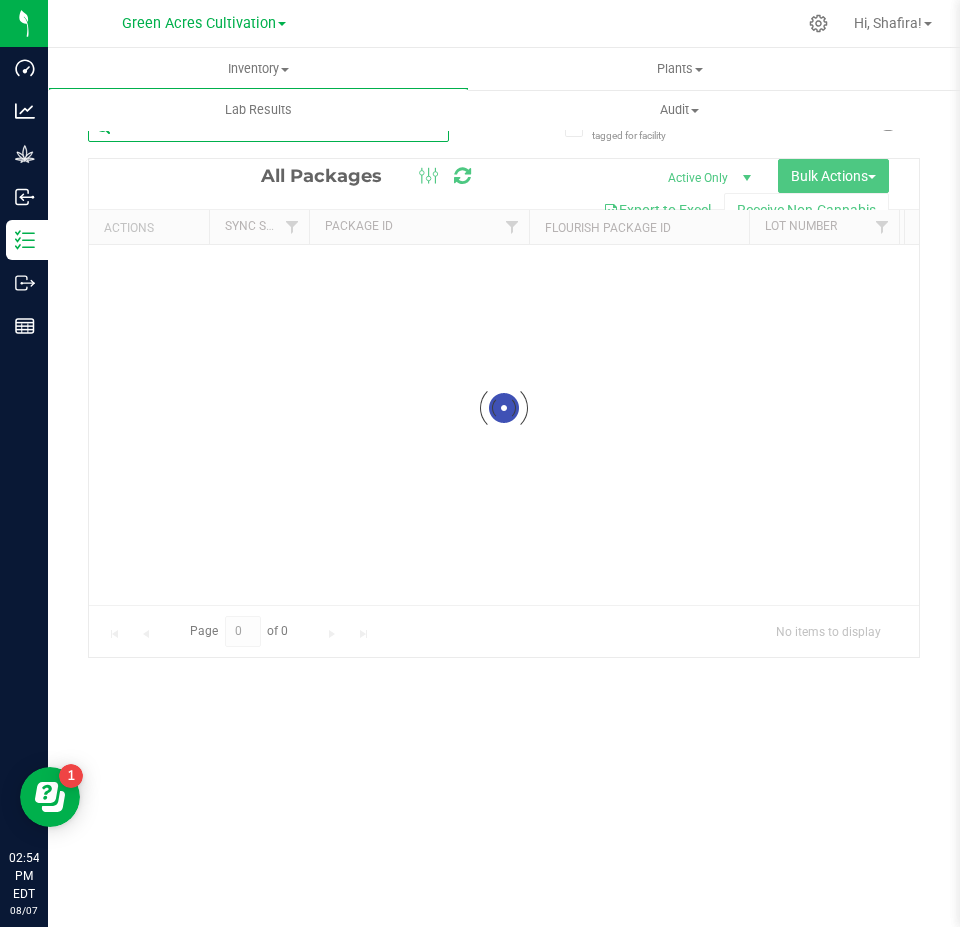 click at bounding box center [268, 127] 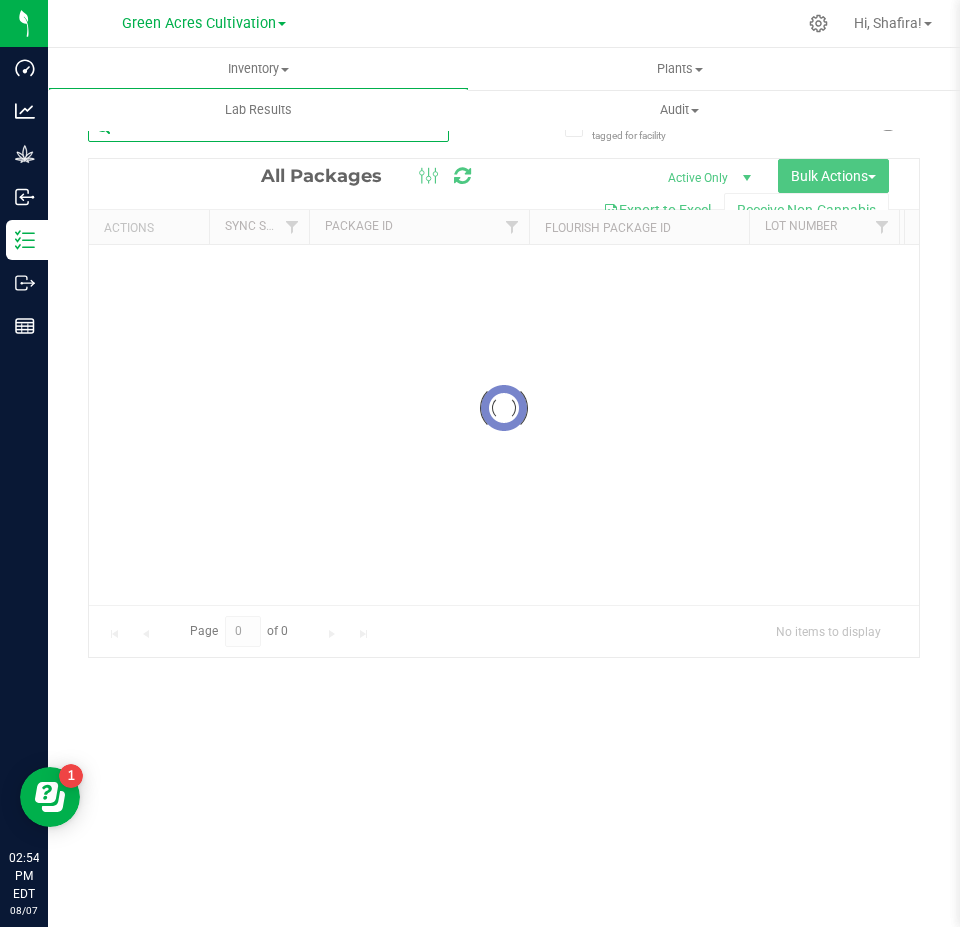 click at bounding box center [268, 127] 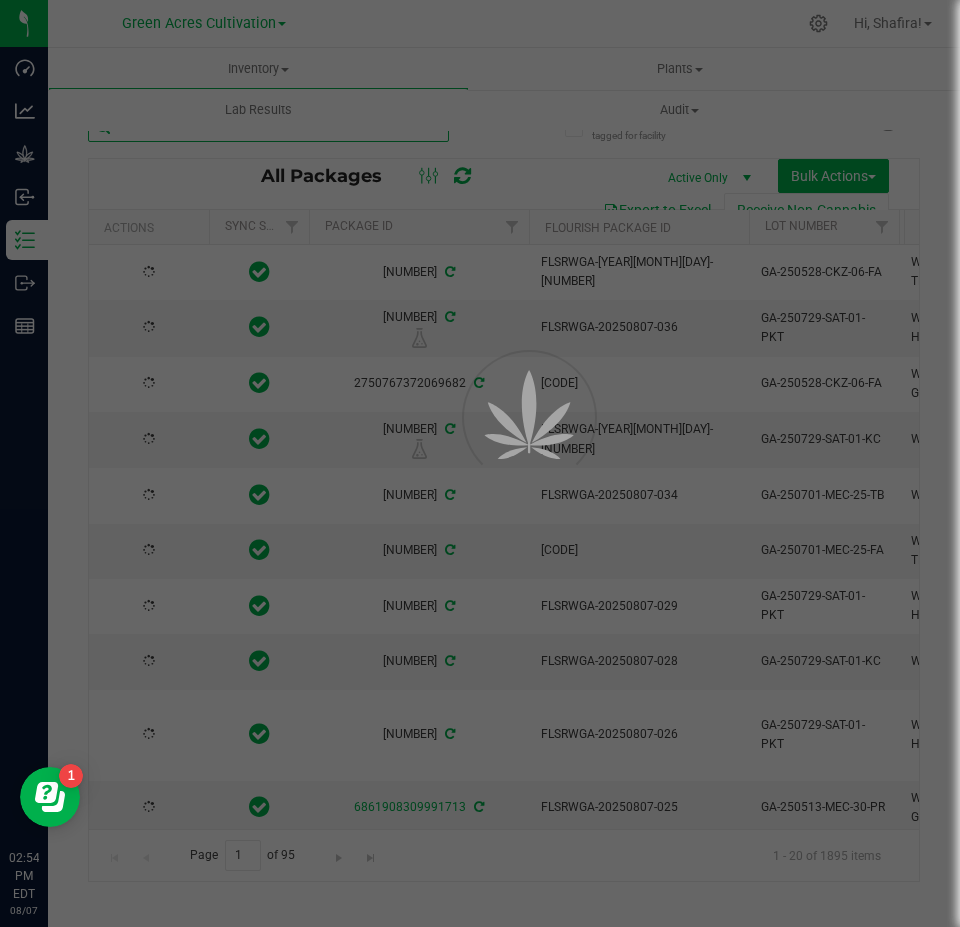 paste on "GA-250121-DDA-18-PR" 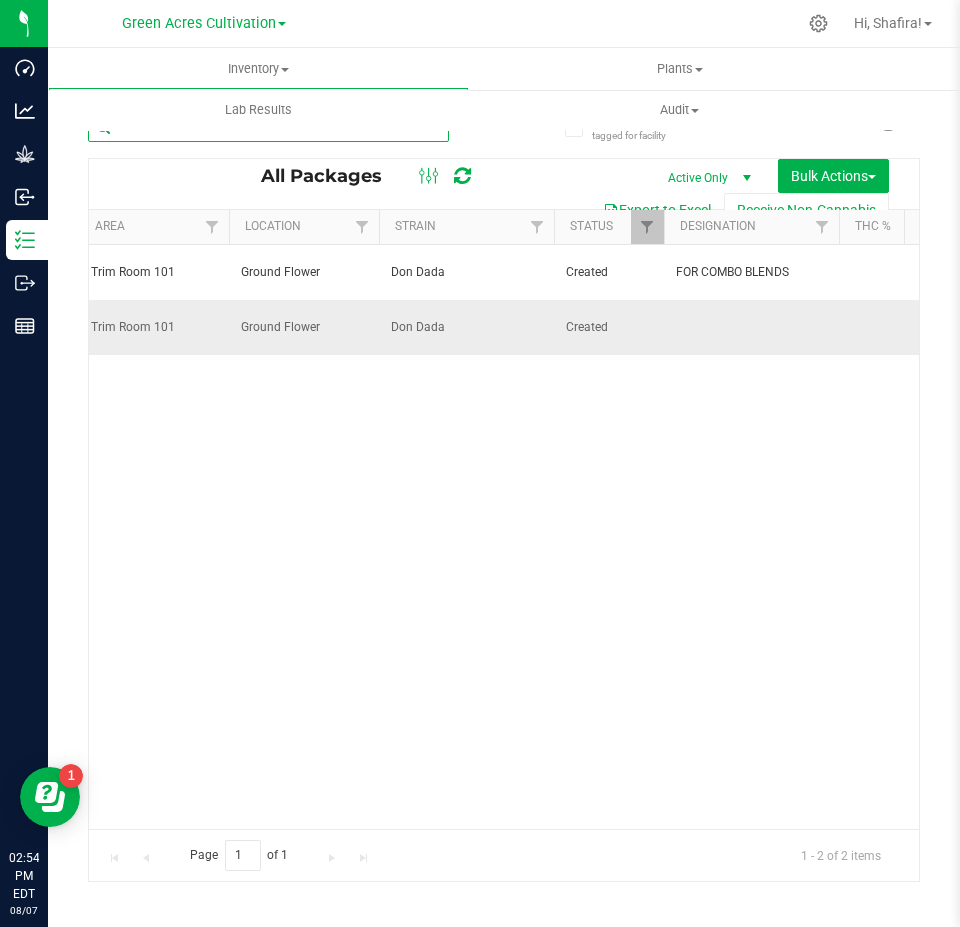 type on "GA-250121-DDA-18-PR" 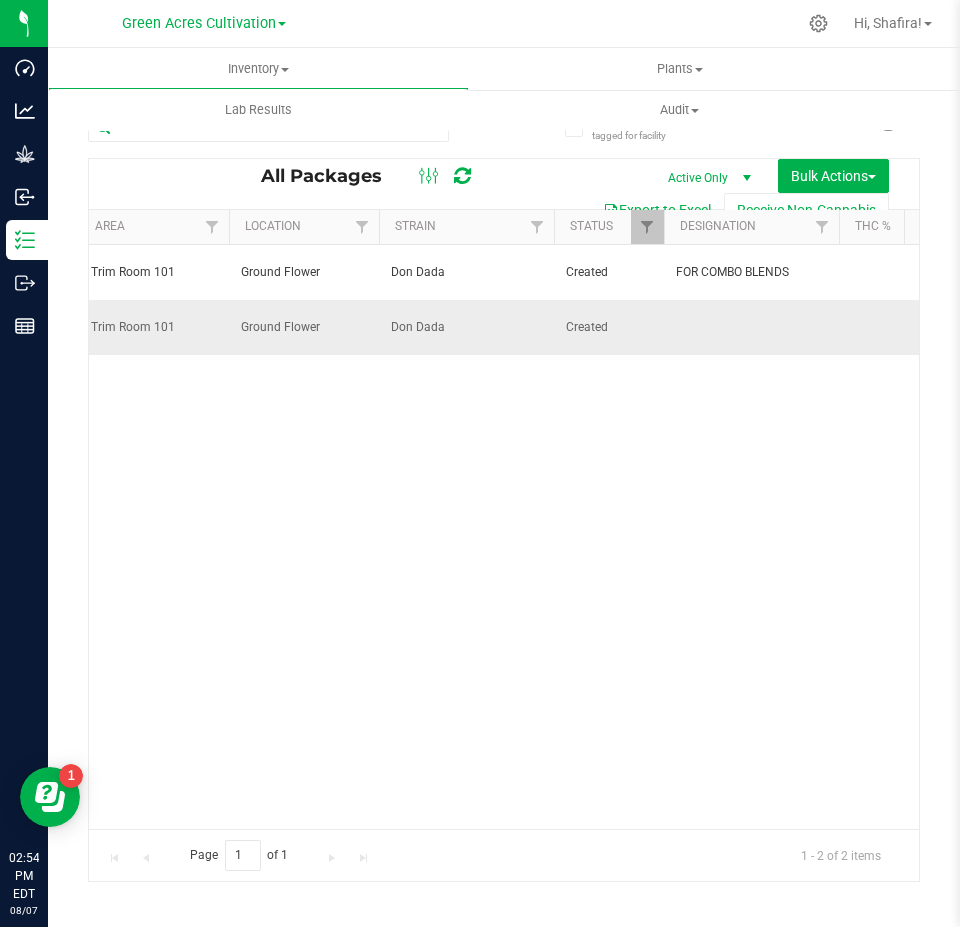 click at bounding box center (751, 327) 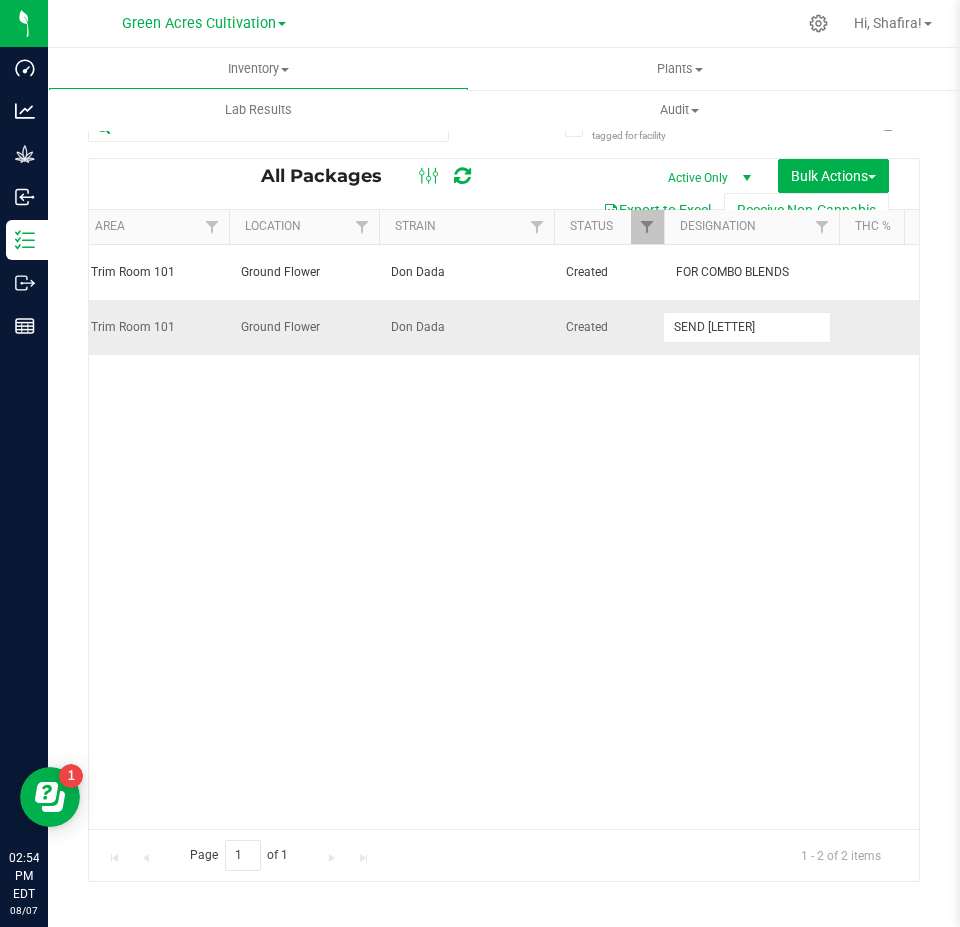 type on "SEND CR" 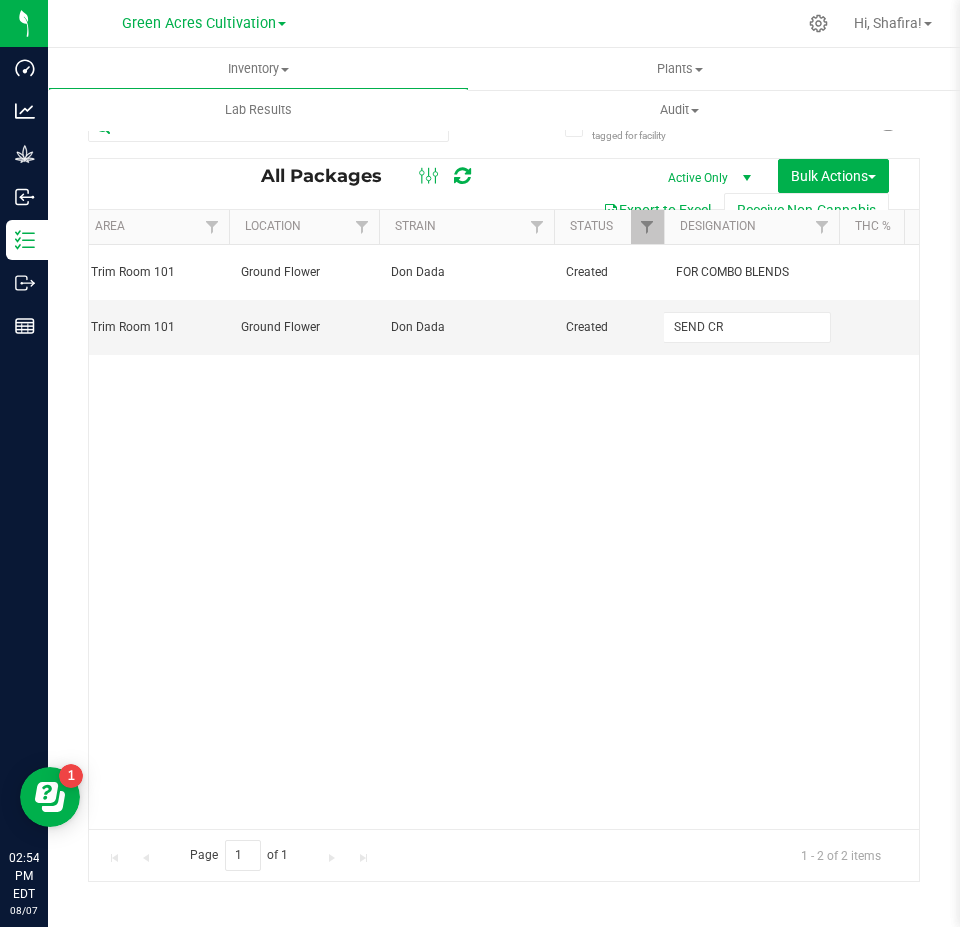 click on "All Packages
Active Only Active Only Lab Samples Locked All External Internal
Bulk Actions
Add to manufacturing run
Add to outbound order
Combine packages
Combine packages (lot)" at bounding box center [504, 520] 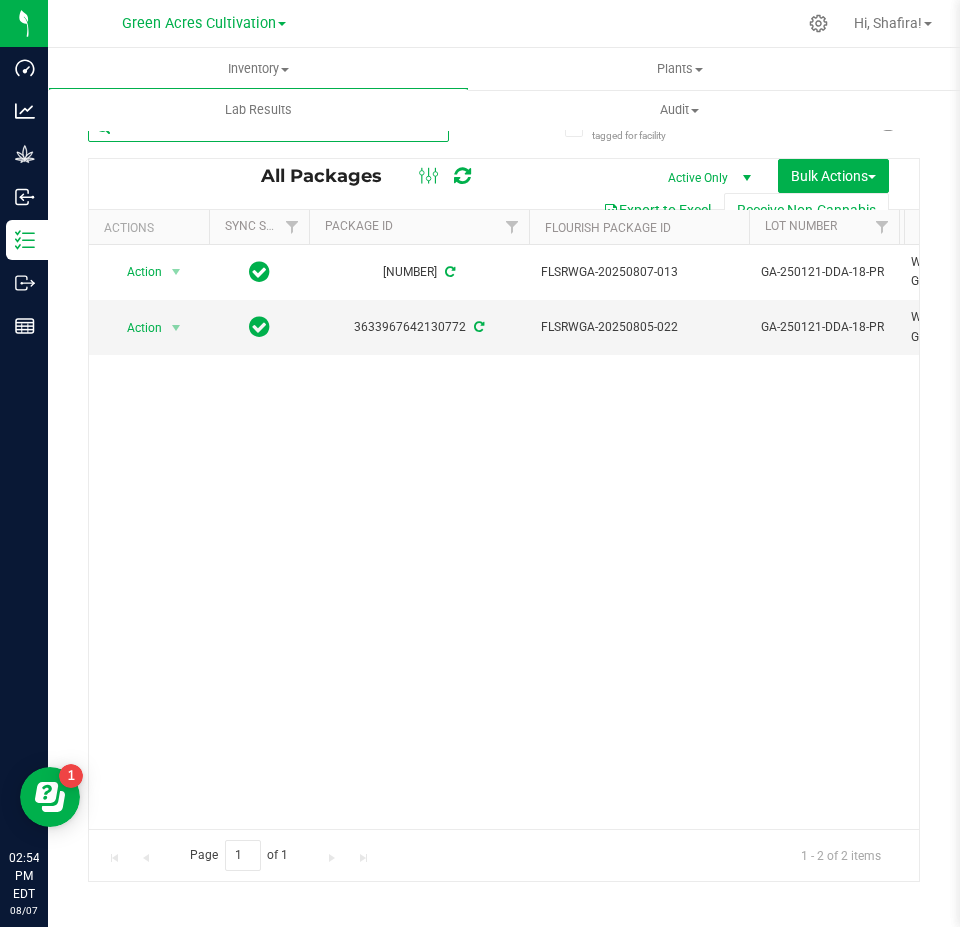 click on "GA-250121-DDA-18-PR" at bounding box center (268, 127) 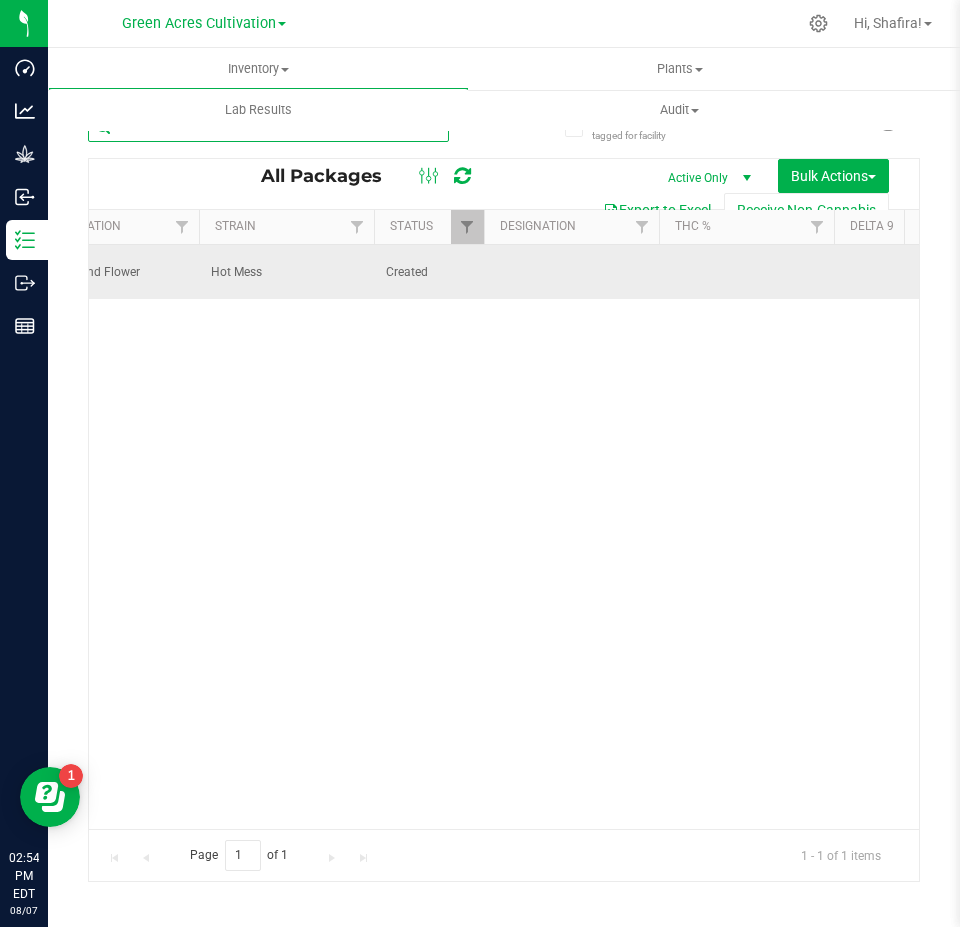 type on "GA-250603-HTM-29-PR" 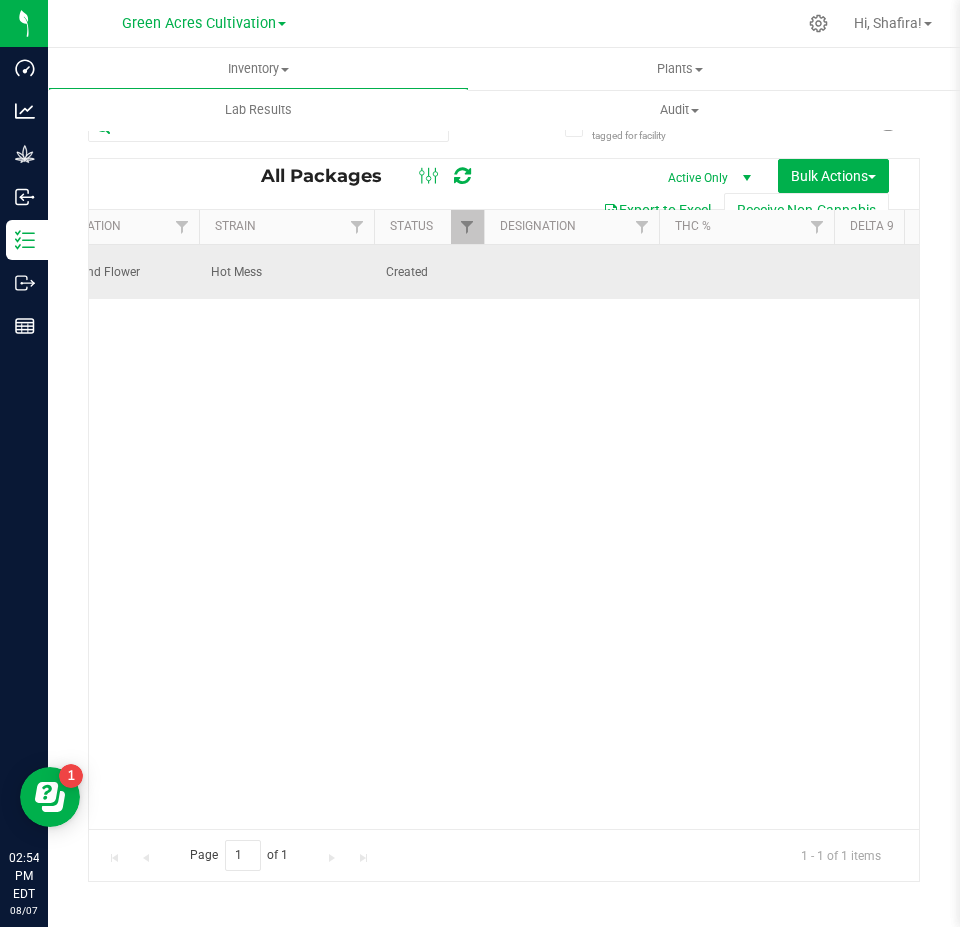 click at bounding box center [571, 272] 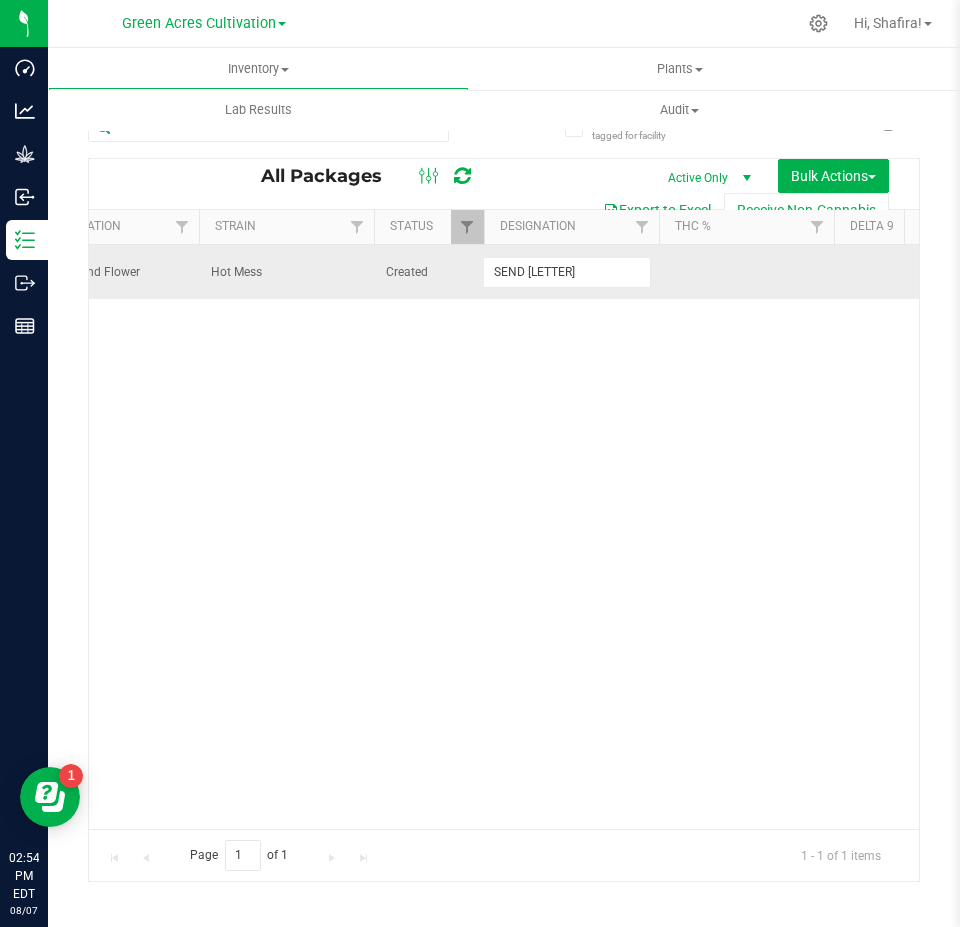 type on "SEND CR" 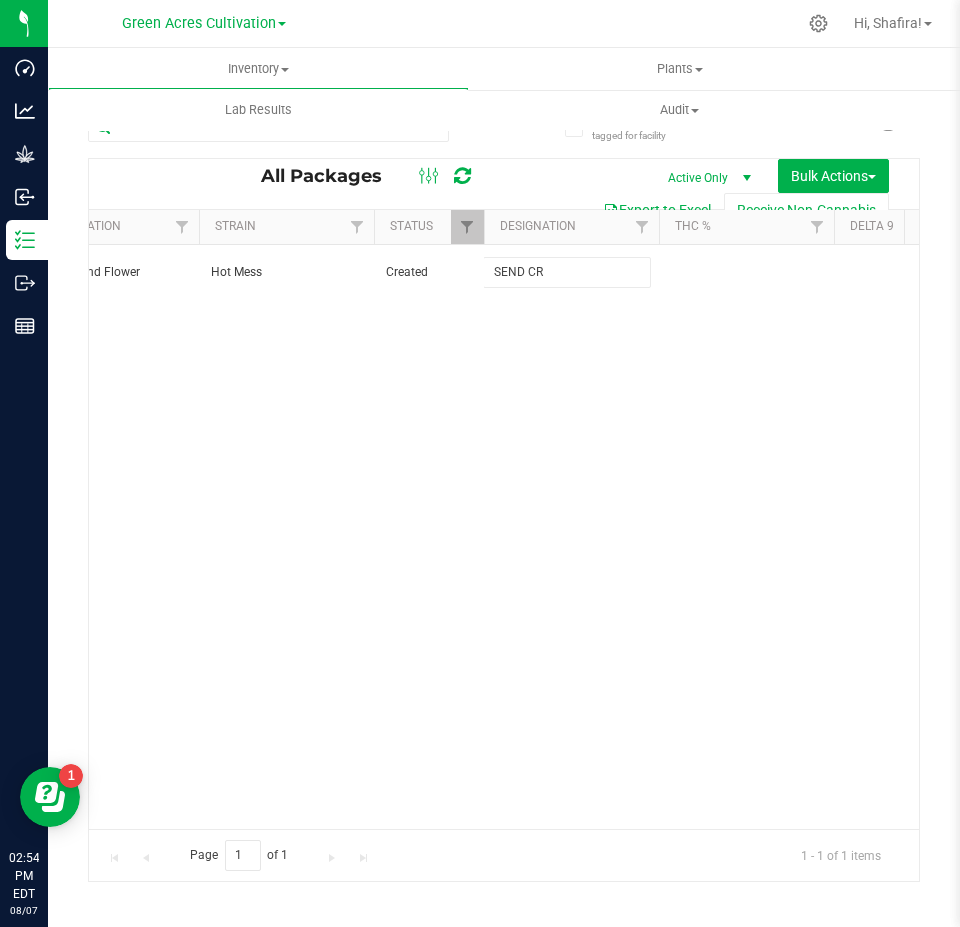 click on "All Packages
Active Only Active Only Lab Samples Locked All External Internal
Bulk Actions
Add to manufacturing run
Add to outbound order
Combine packages
Combine packages (lot)" at bounding box center [504, 520] 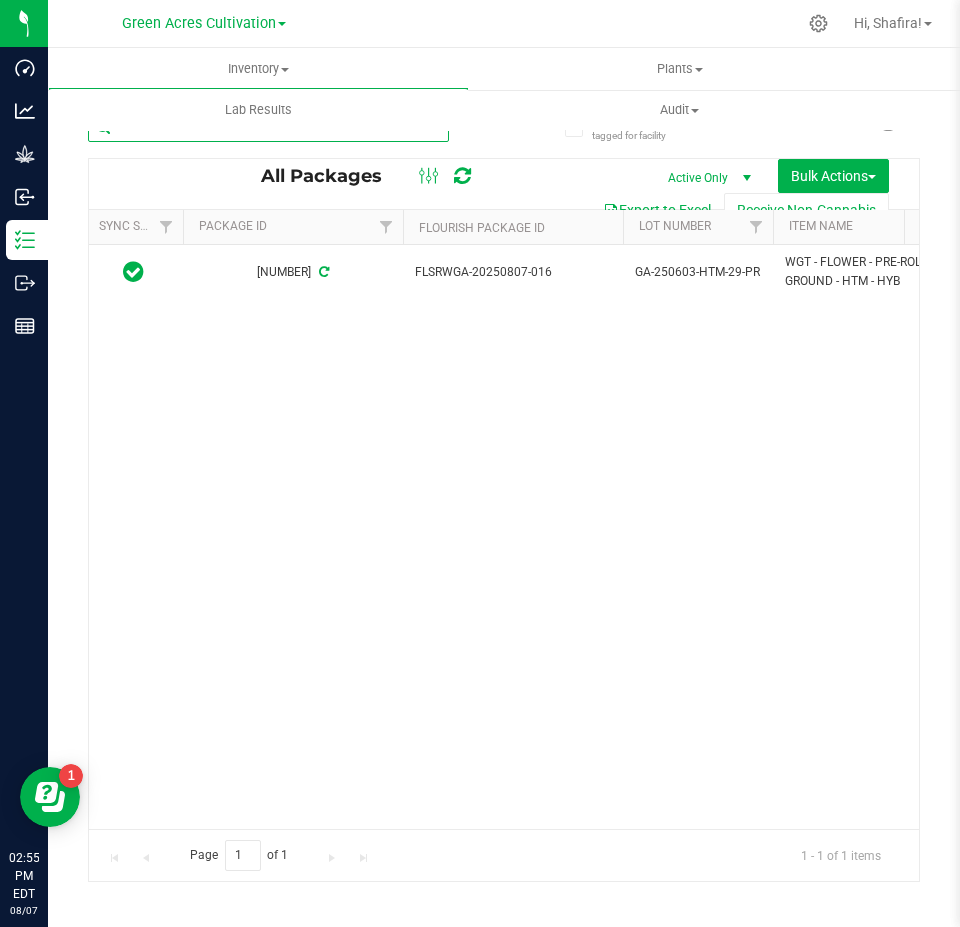 click on "GA-250603-HTM-29-PR" at bounding box center [268, 127] 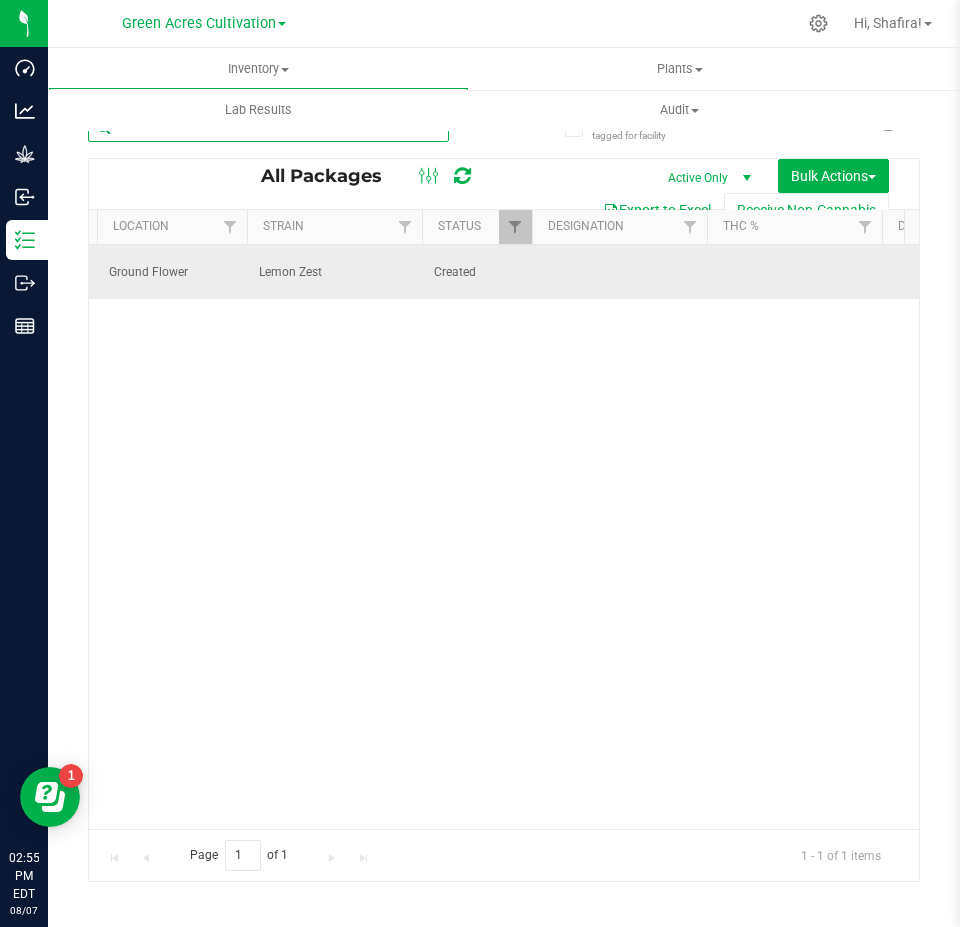 type on "GA-250311-LMZ-30-PR" 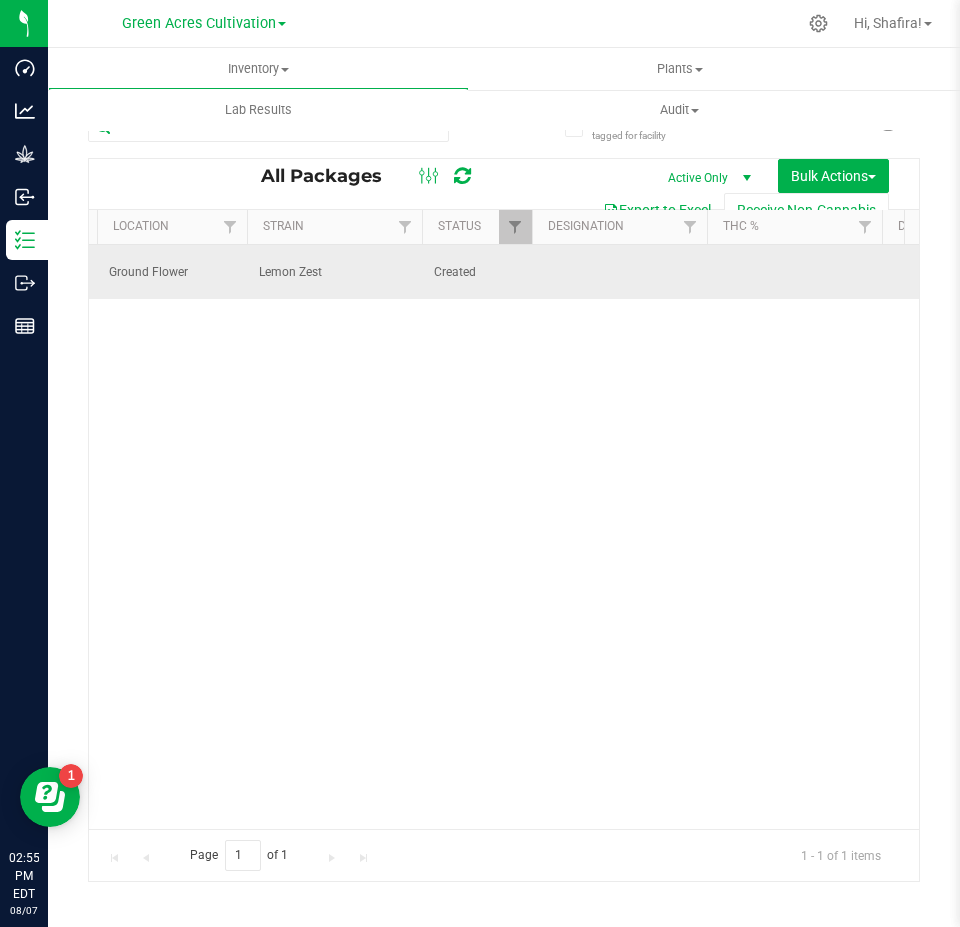 click at bounding box center (619, 272) 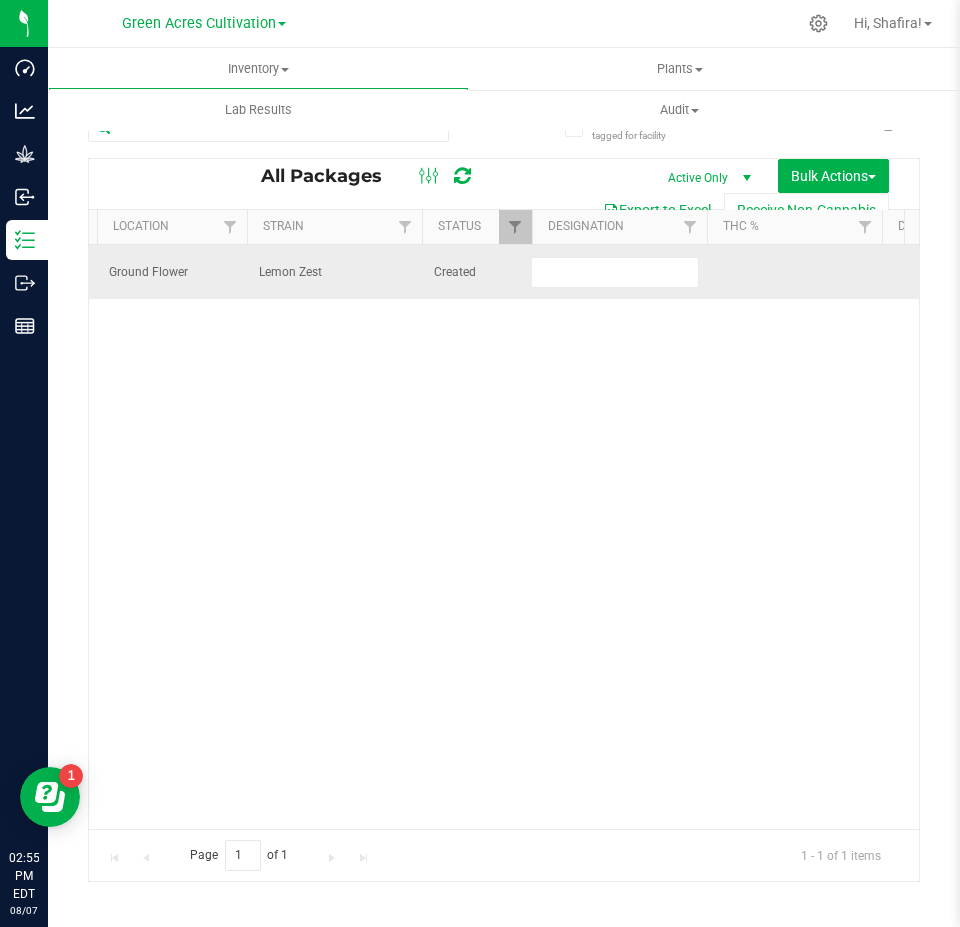 click at bounding box center (615, 272) 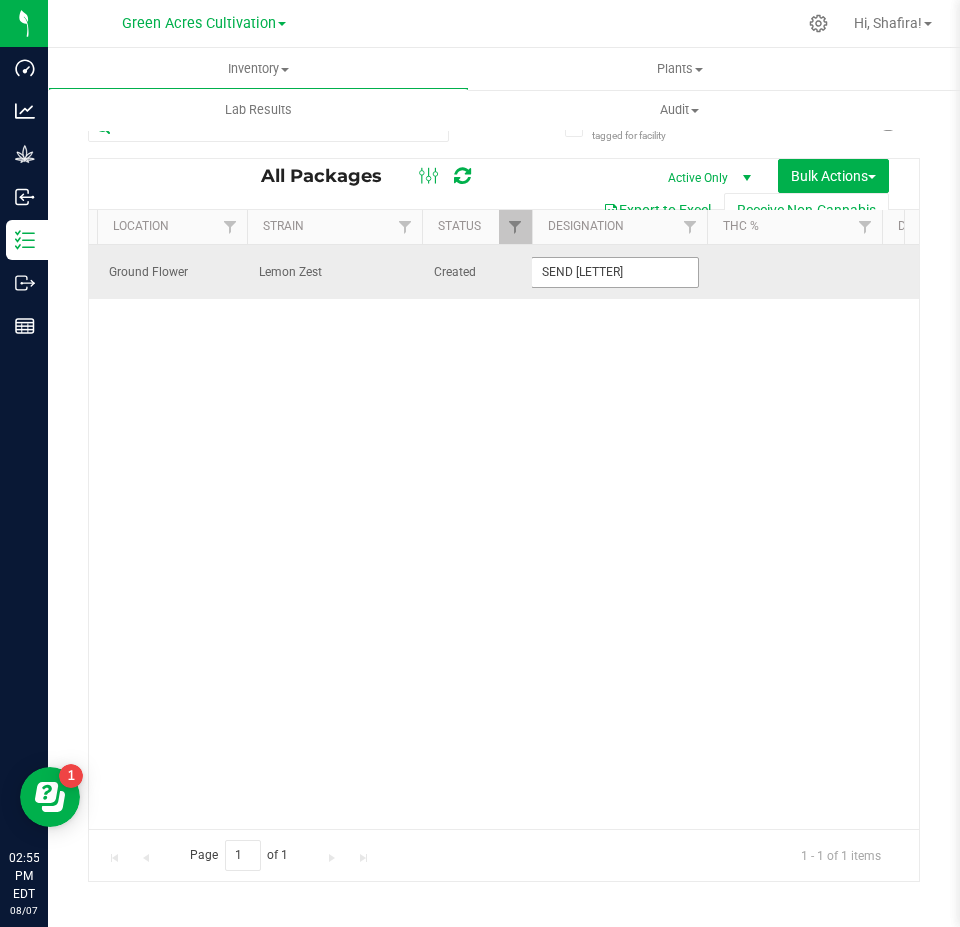 type on "SEND CR" 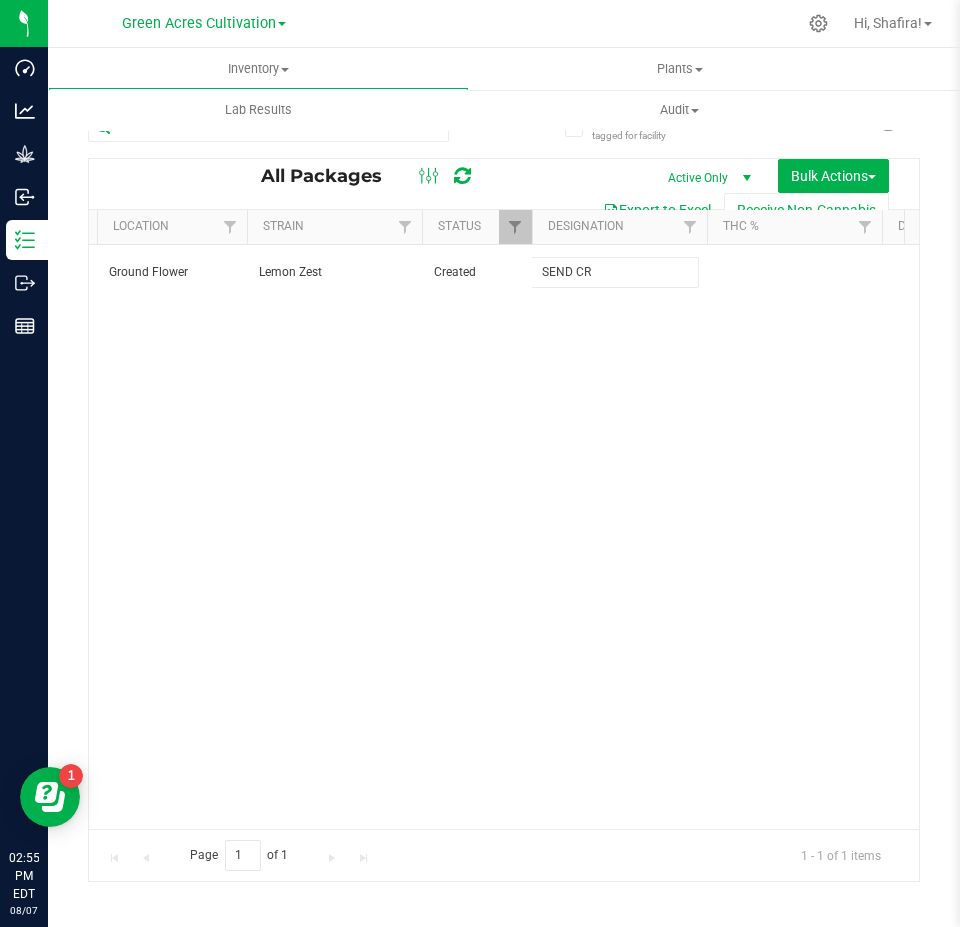 click on "All Packages
Active Only Active Only Lab Samples Locked All External Internal
Bulk Actions
Add to manufacturing run
Add to outbound order
Combine packages
Combine packages (lot)" at bounding box center (504, 520) 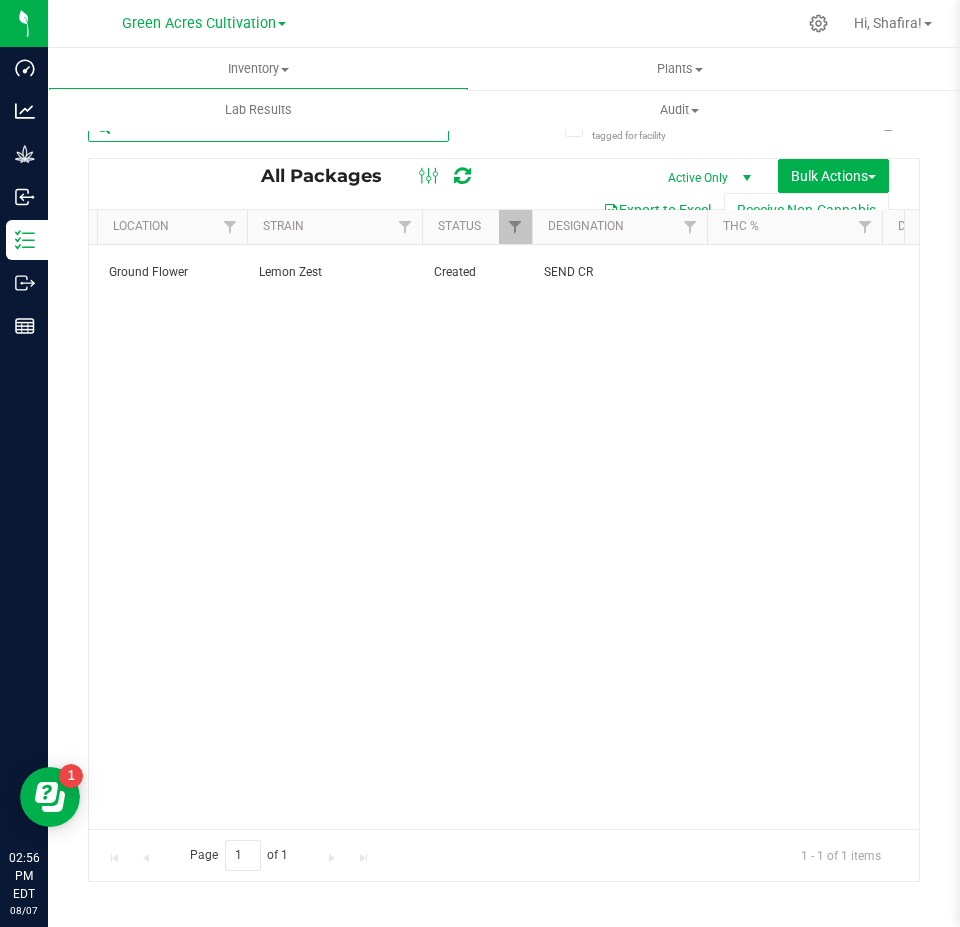 click on "GA-250311-LMZ-30-PR" at bounding box center [268, 127] 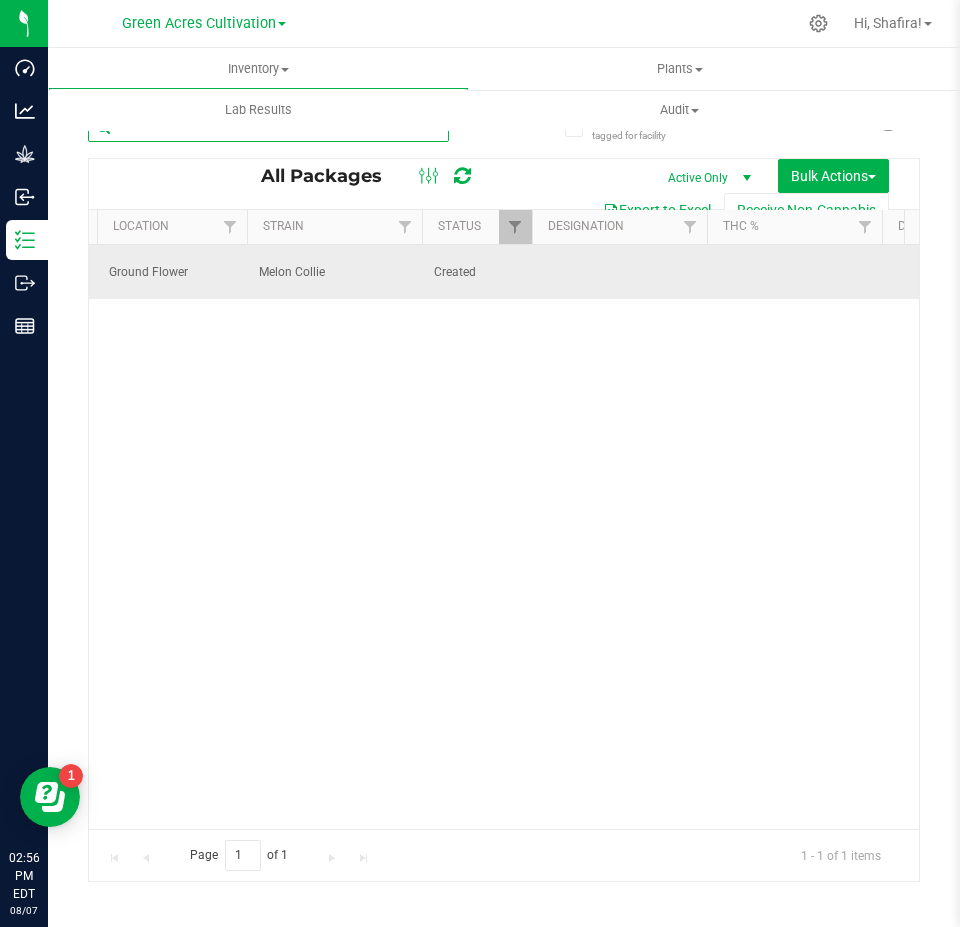 type on "GA-250513-MEC-30-PR" 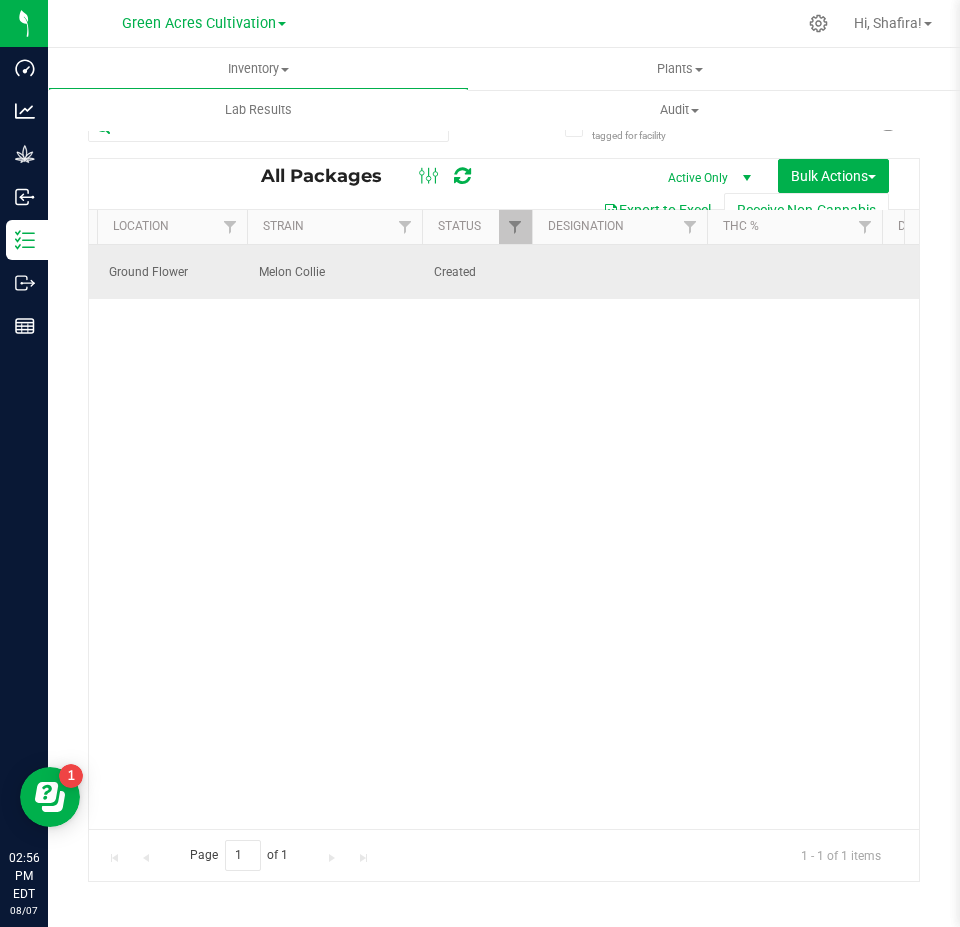 click at bounding box center (619, 272) 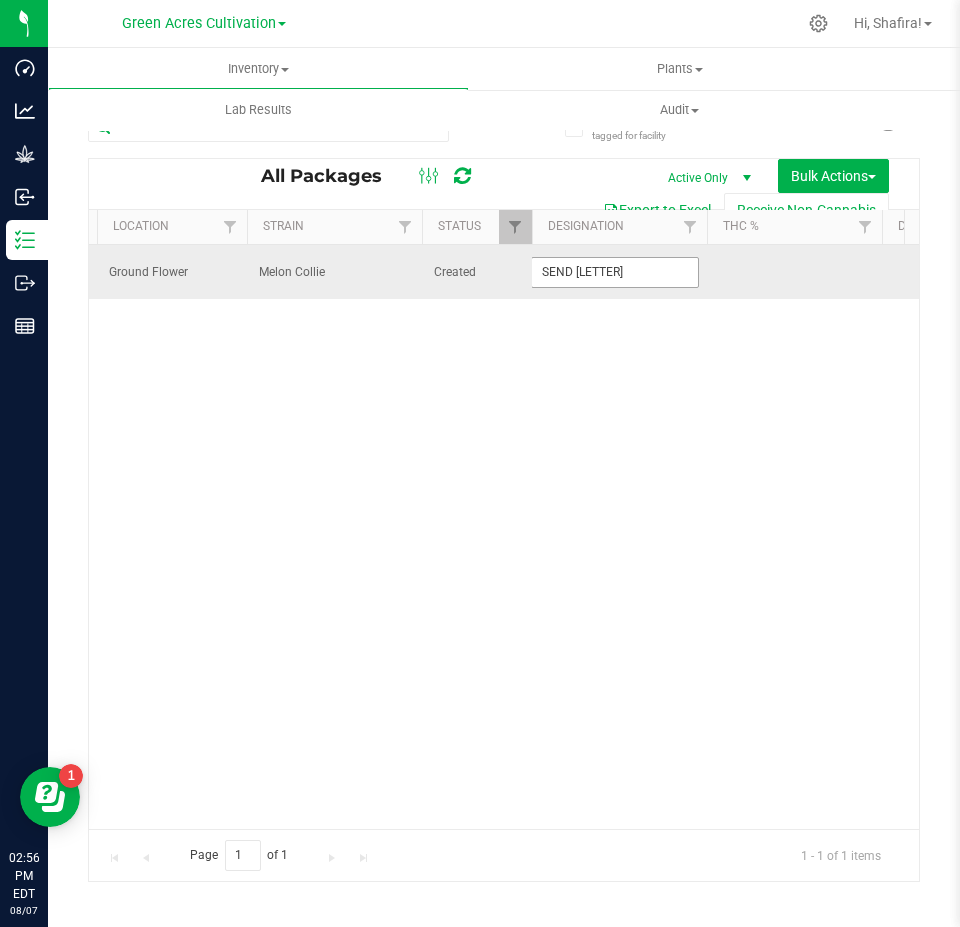 type on "SEND CR" 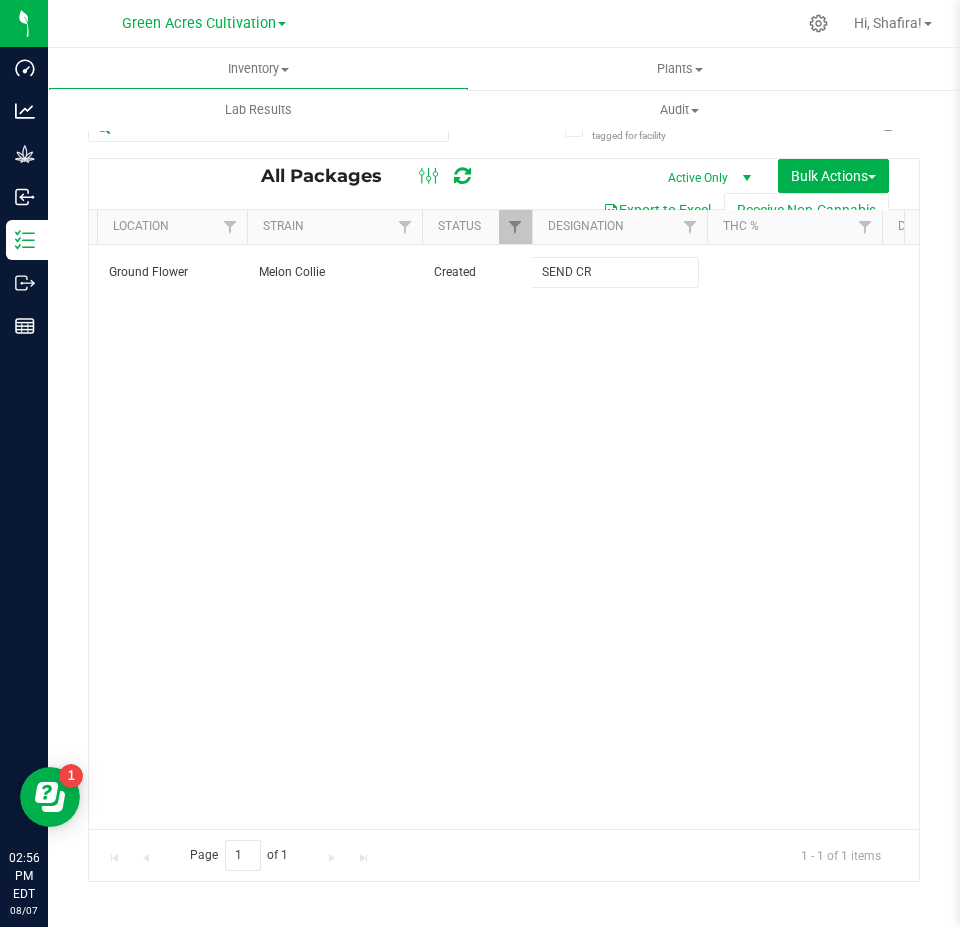 click on "All Packages
Active Only Active Only Lab Samples Locked All External Internal
Bulk Actions
Add to manufacturing run
Add to outbound order
Combine packages
Combine packages (lot)" at bounding box center [504, 520] 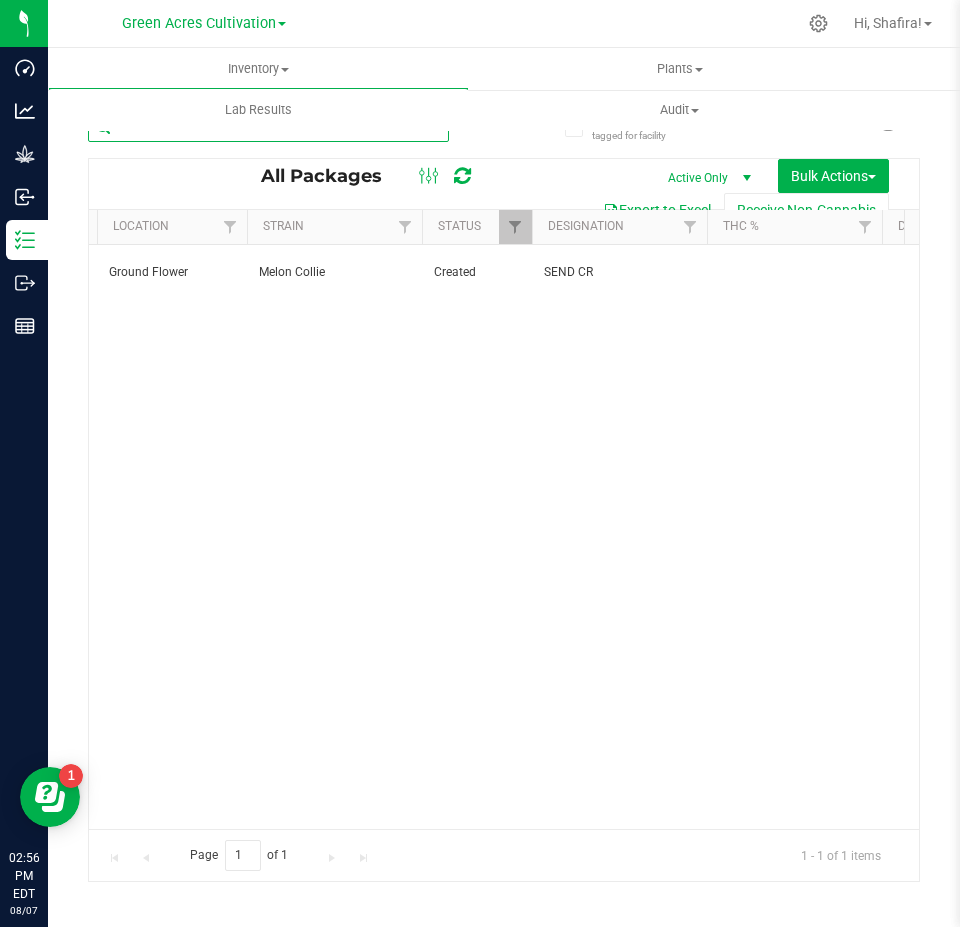 click on "GA-250513-MEC-30-PR" at bounding box center [268, 127] 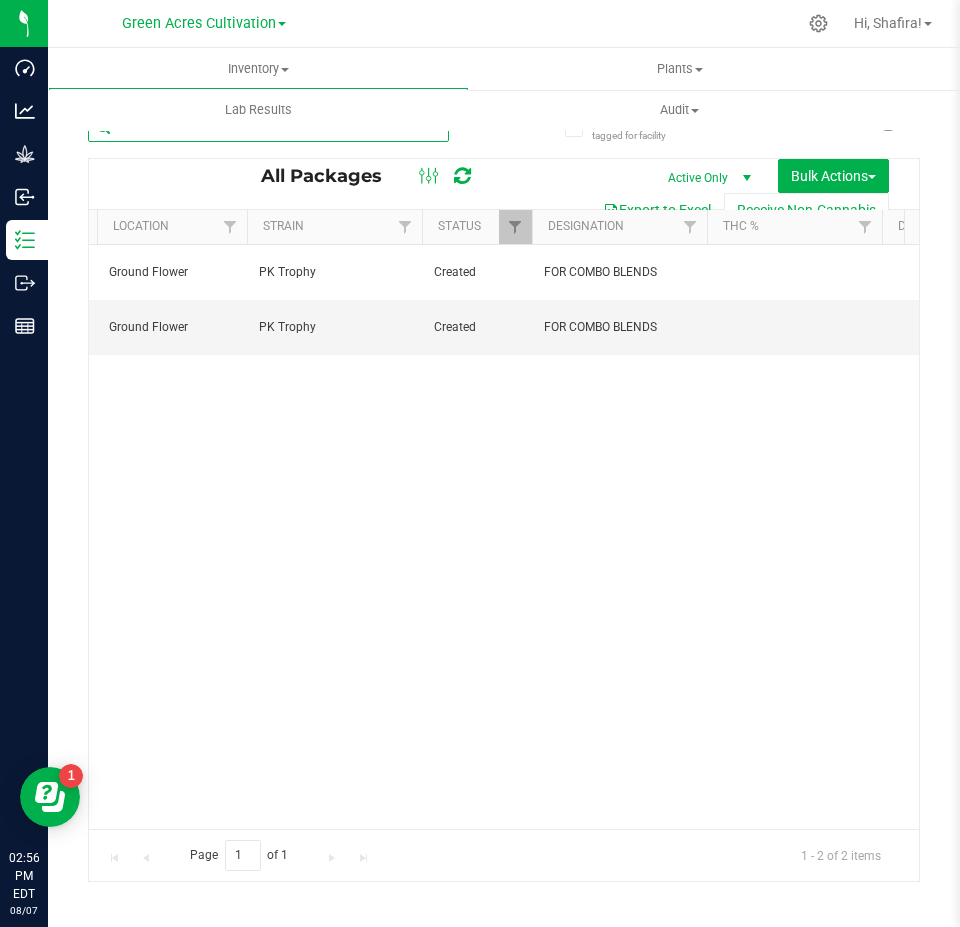 scroll, scrollTop: 0, scrollLeft: 1253, axis: horizontal 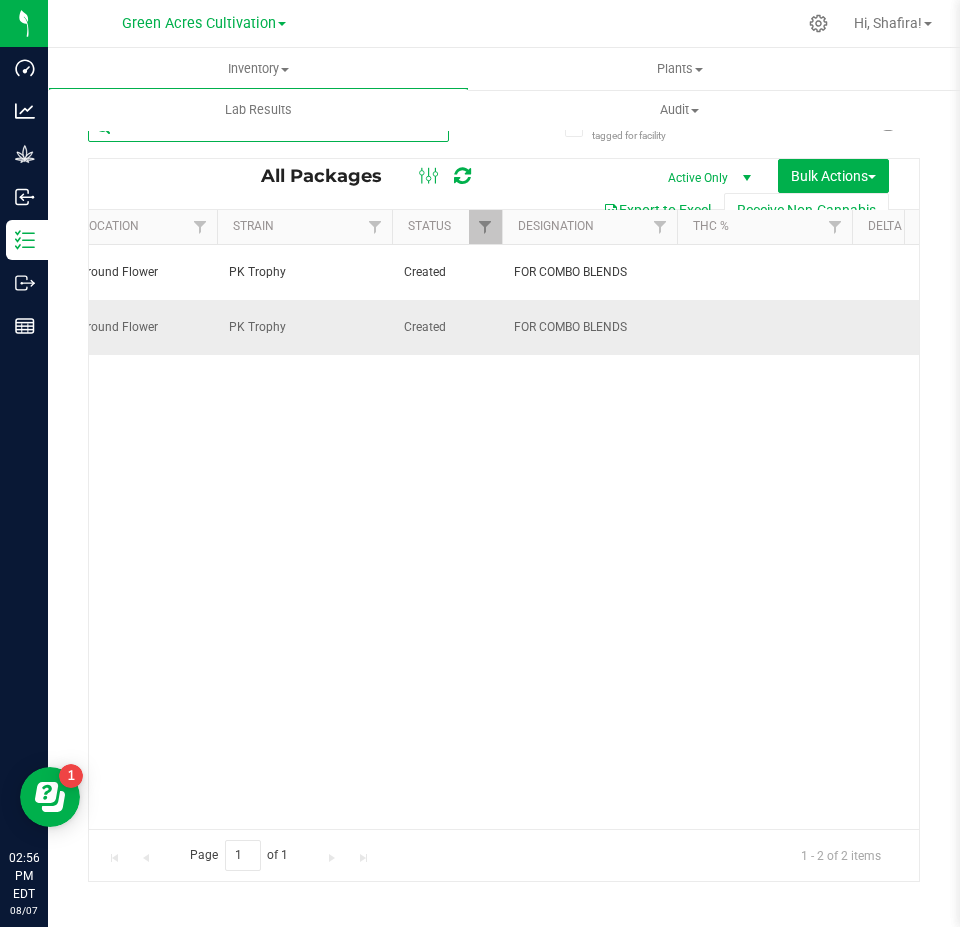 type on "GA-240917-PKT-29-PR" 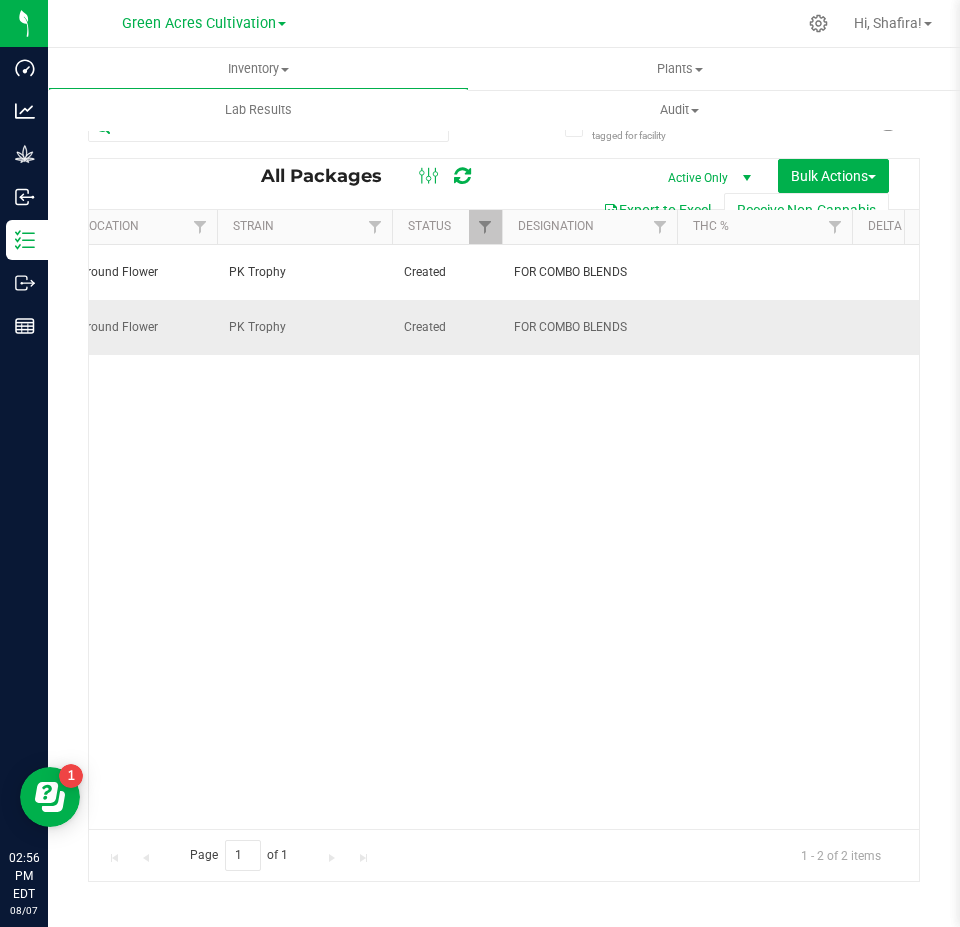 click on "FOR COMBO BLENDS" at bounding box center [589, 327] 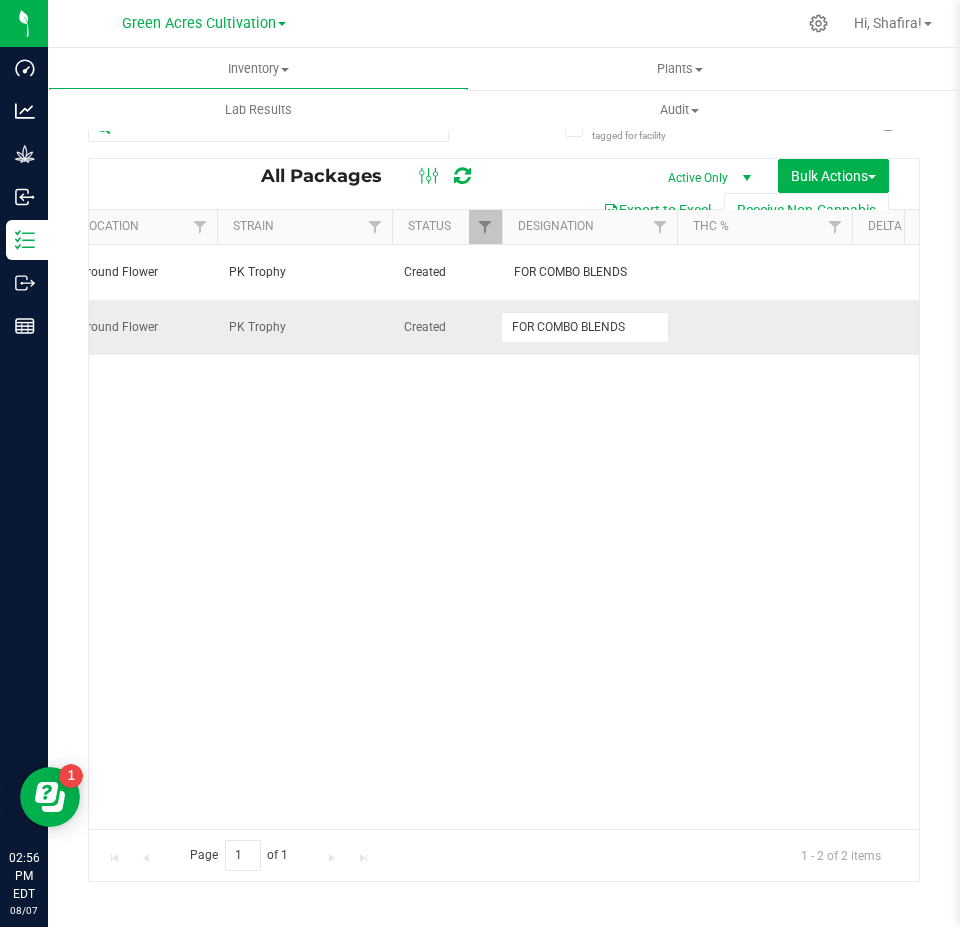 click on "FOR COMBO BLENDS" at bounding box center [585, 327] 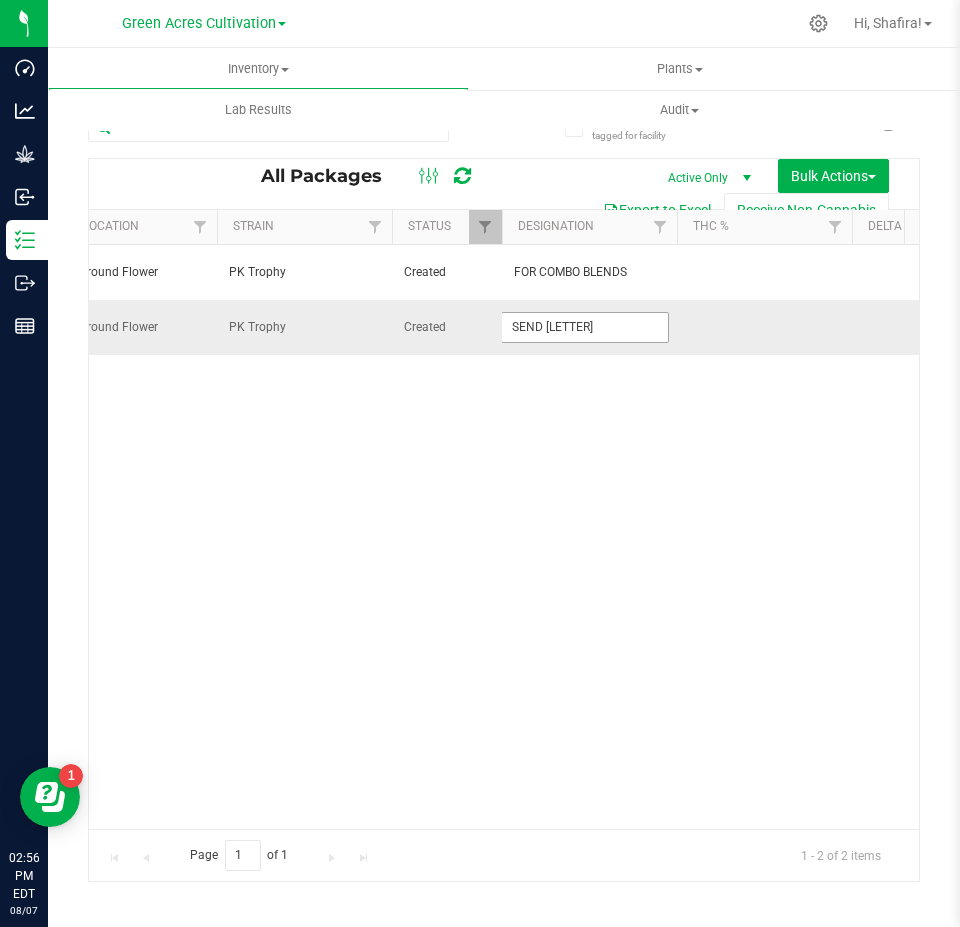 type on "SEND CR" 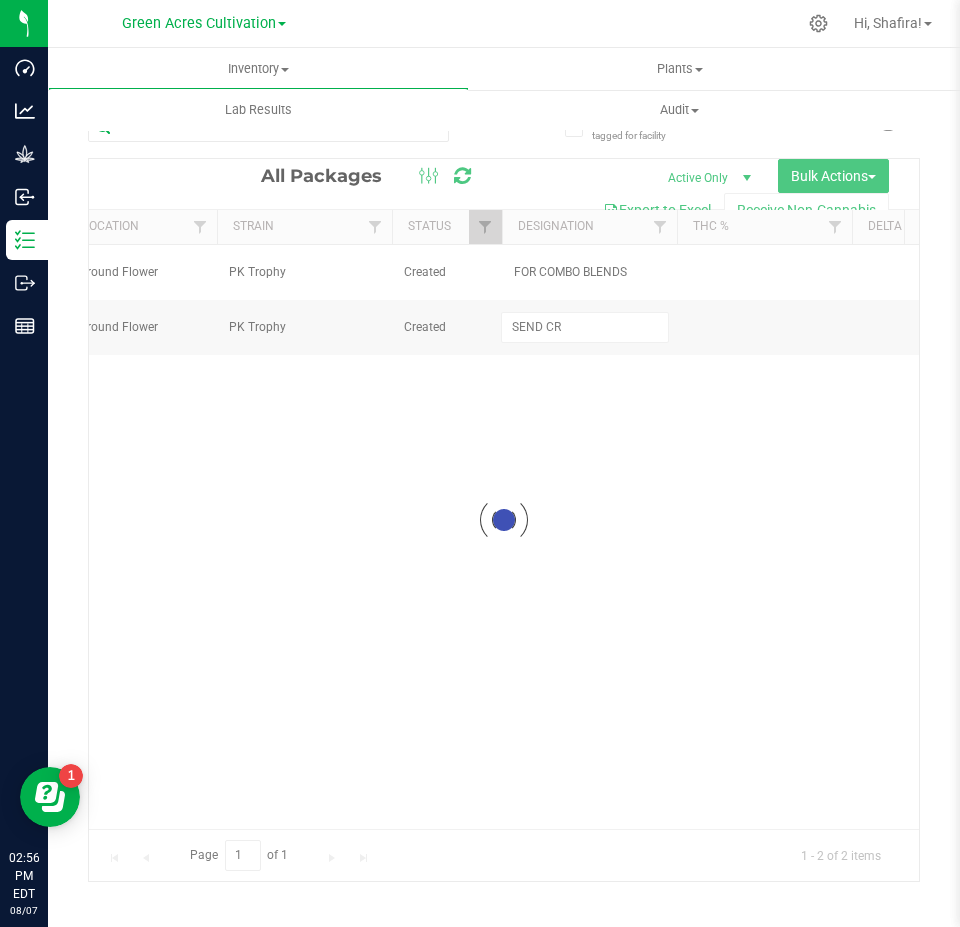 click on "Loading...
All Packages
Active Only Active Only Lab Samples Locked All External Internal
Bulk Actions
Add to manufacturing run
Add to outbound order
Combine packages
Combine packages (lot)" at bounding box center (504, 520) 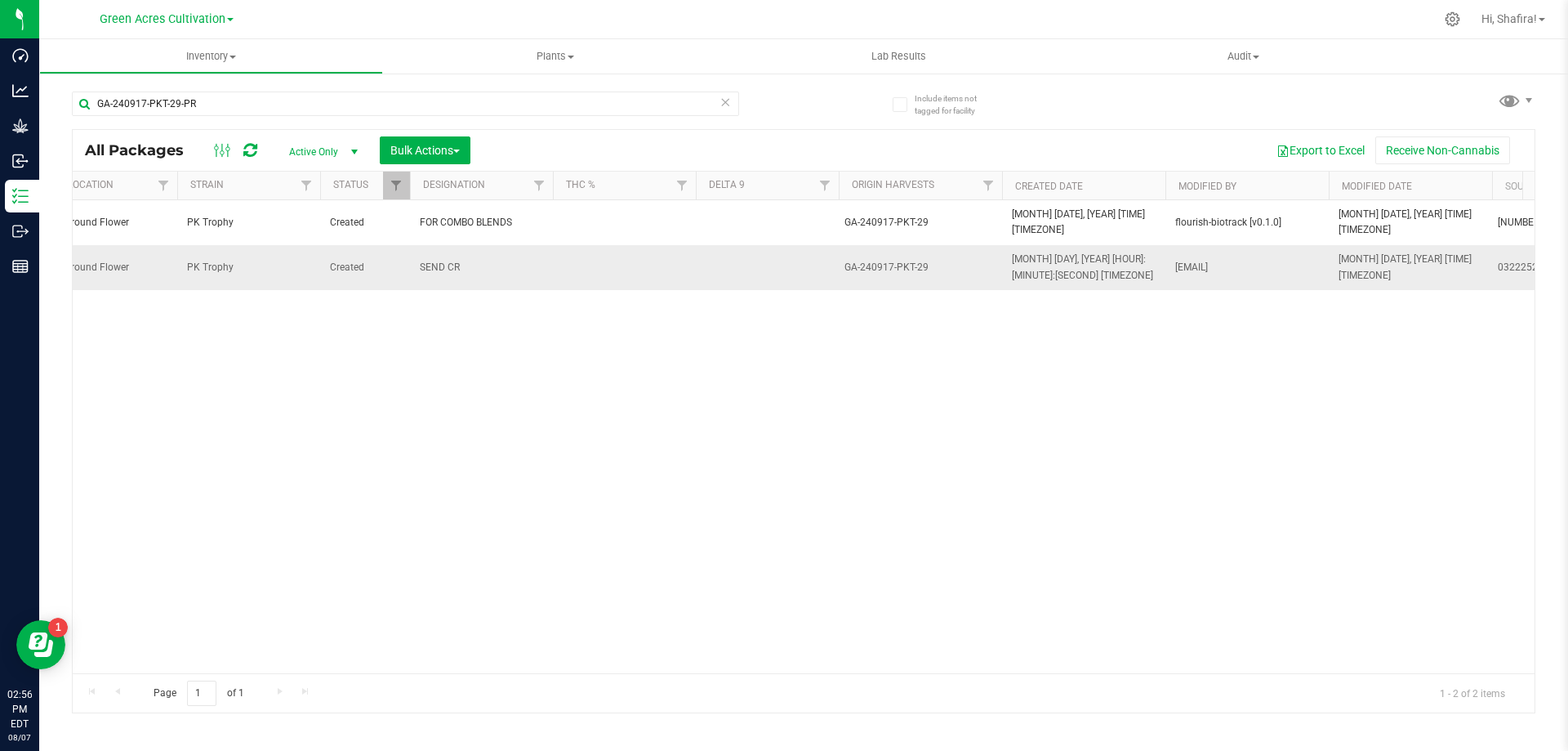 click on "SEND CR" at bounding box center (481, 267) 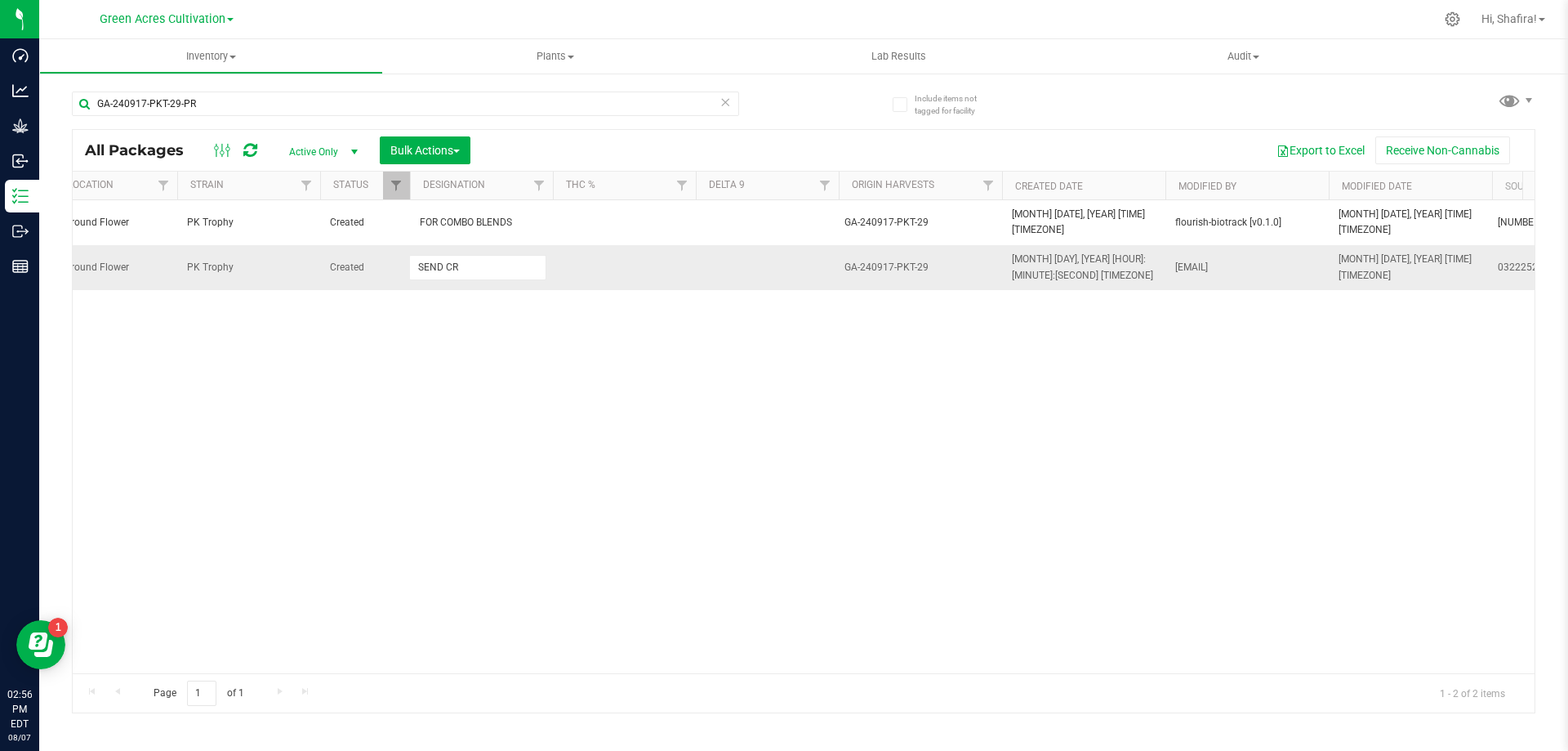 click on "SEND CR" at bounding box center (478, 267) 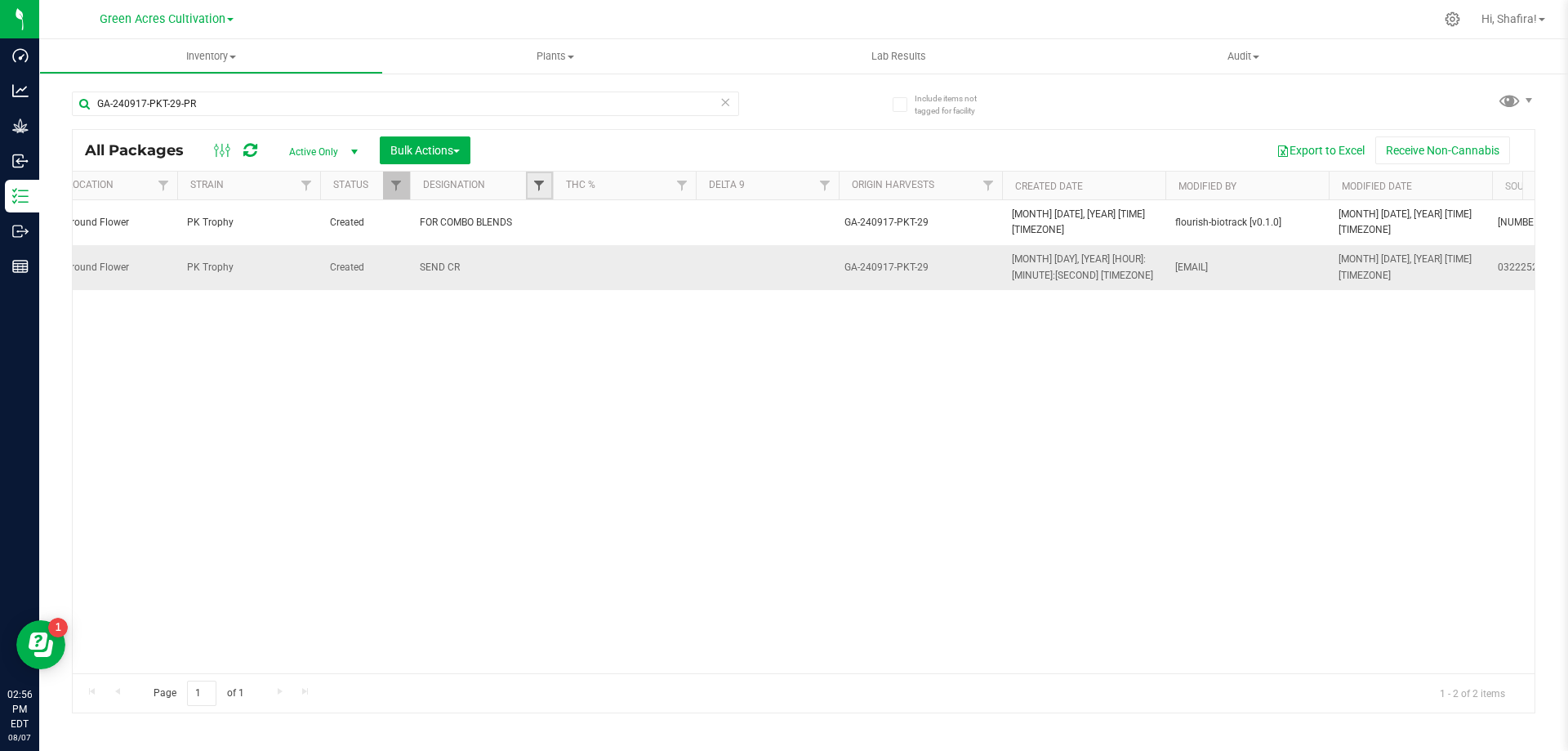click at bounding box center (539, 186) 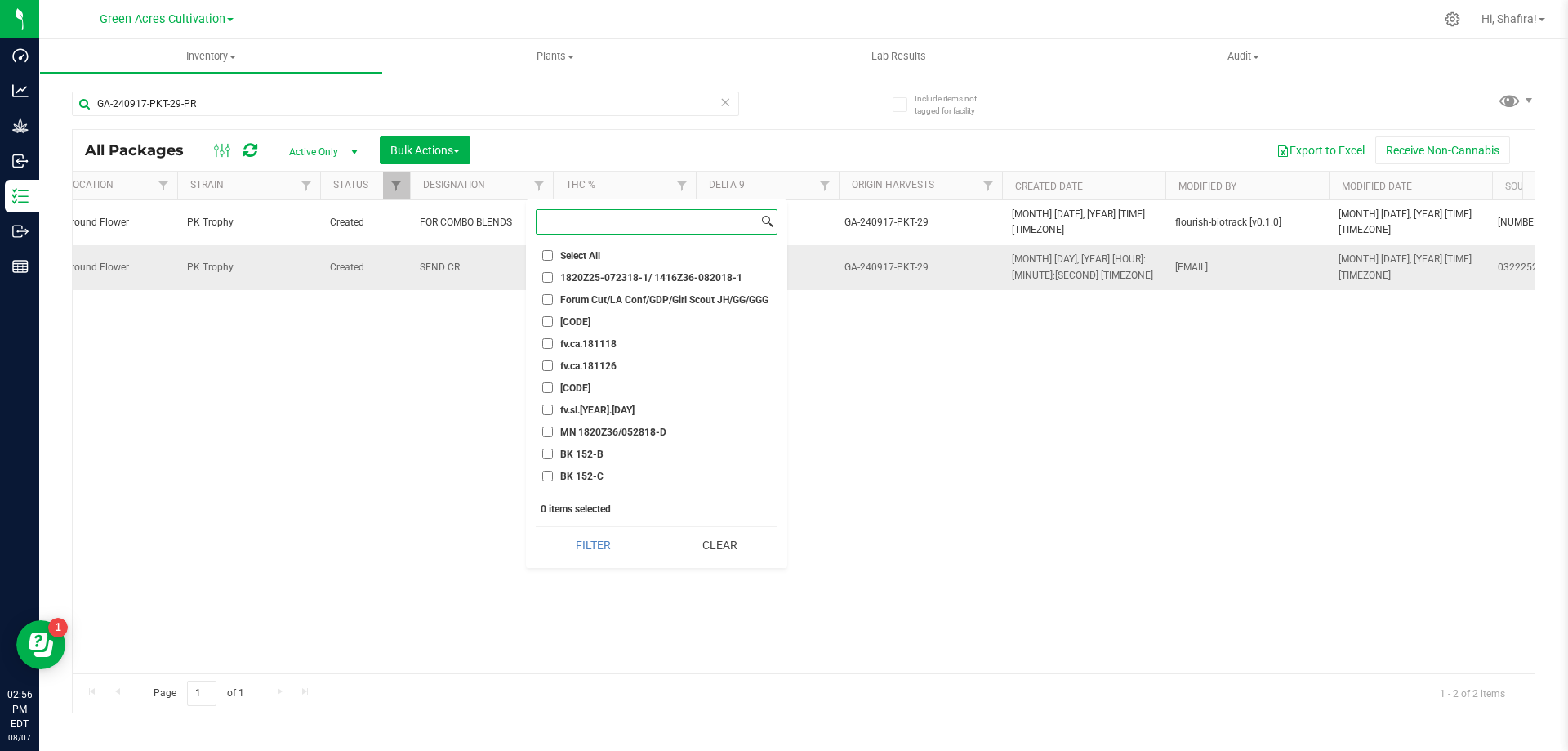paste on "SEND CR" 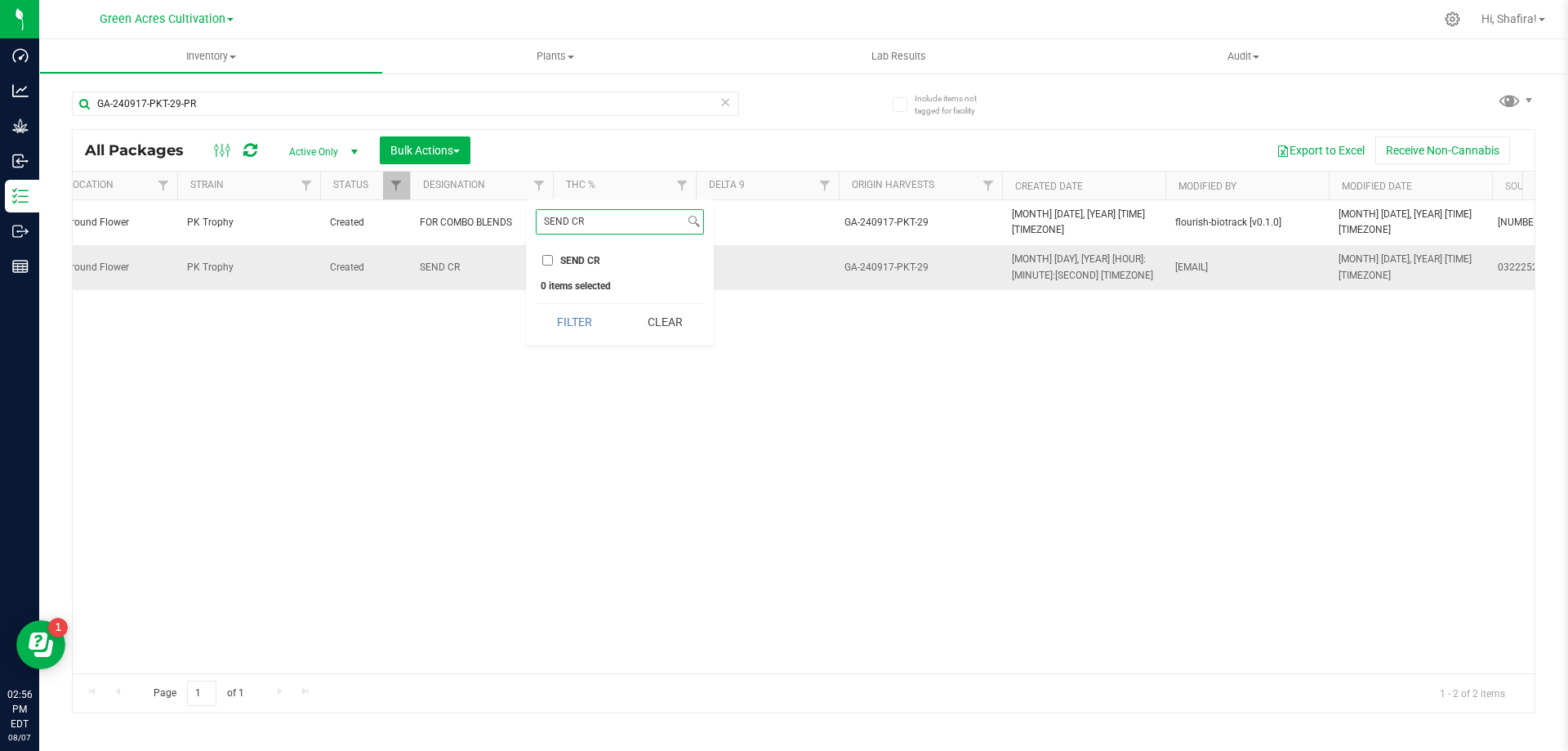 type on "SEND CR" 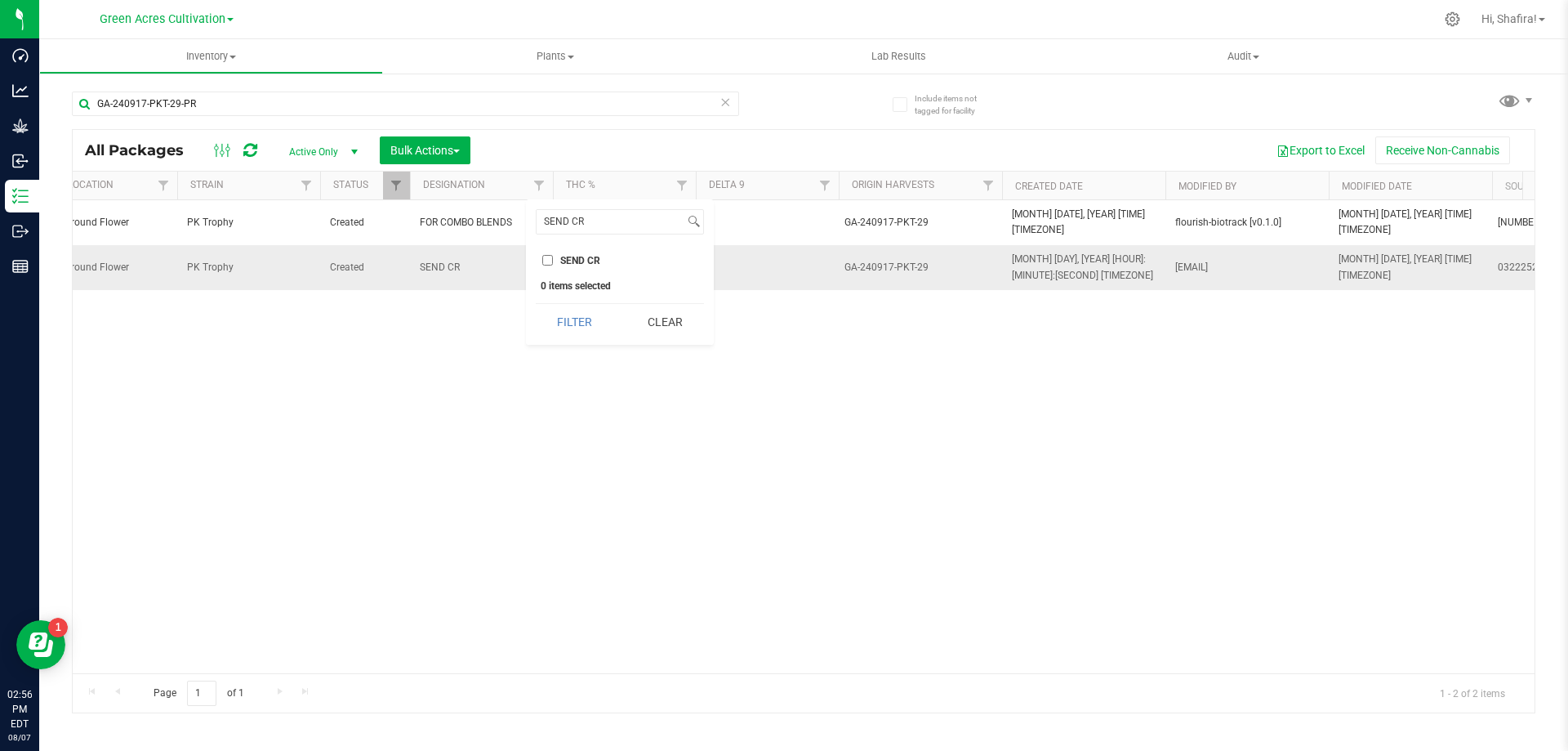 click on "SEND CR" at bounding box center (547, 260) 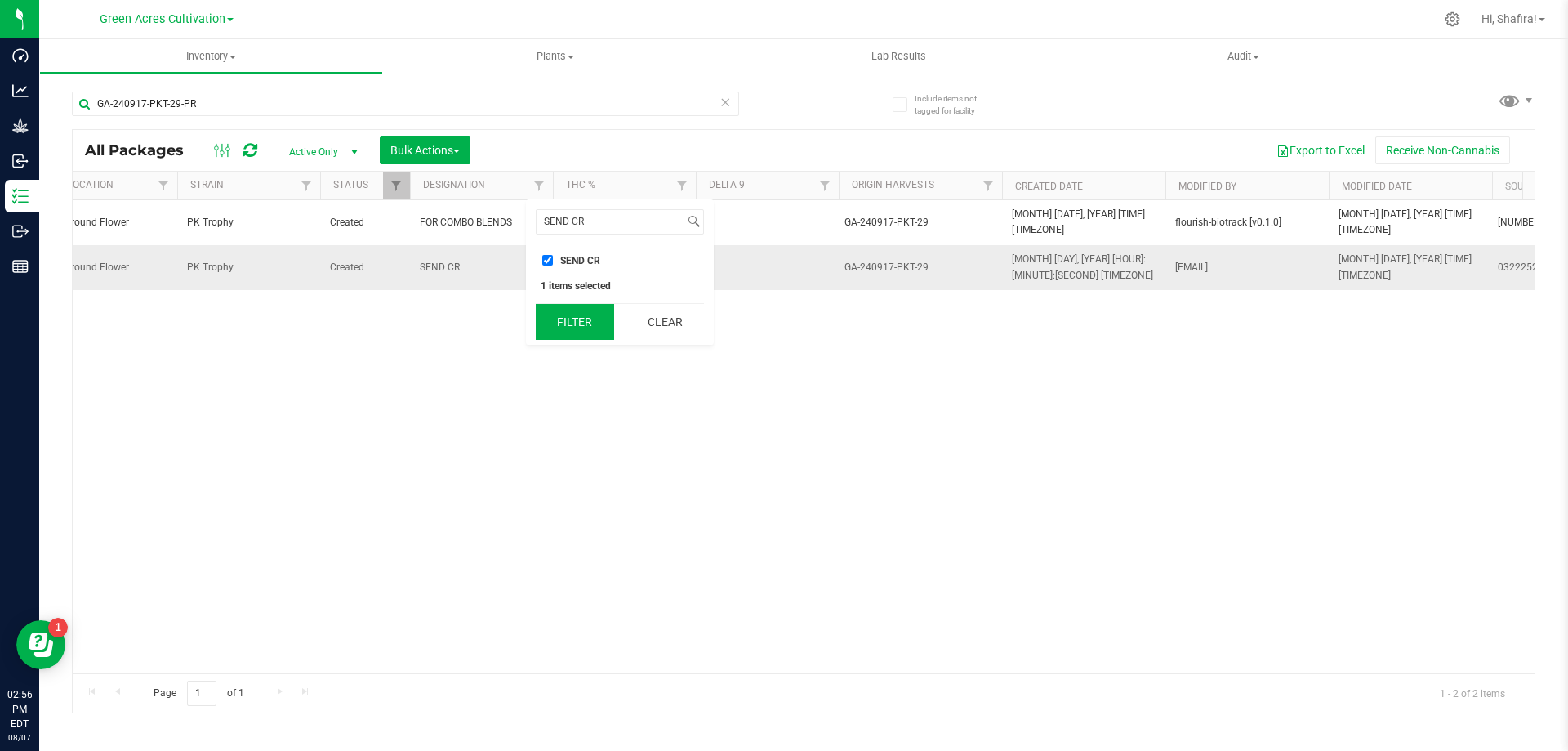click on "Filter" at bounding box center [575, 322] 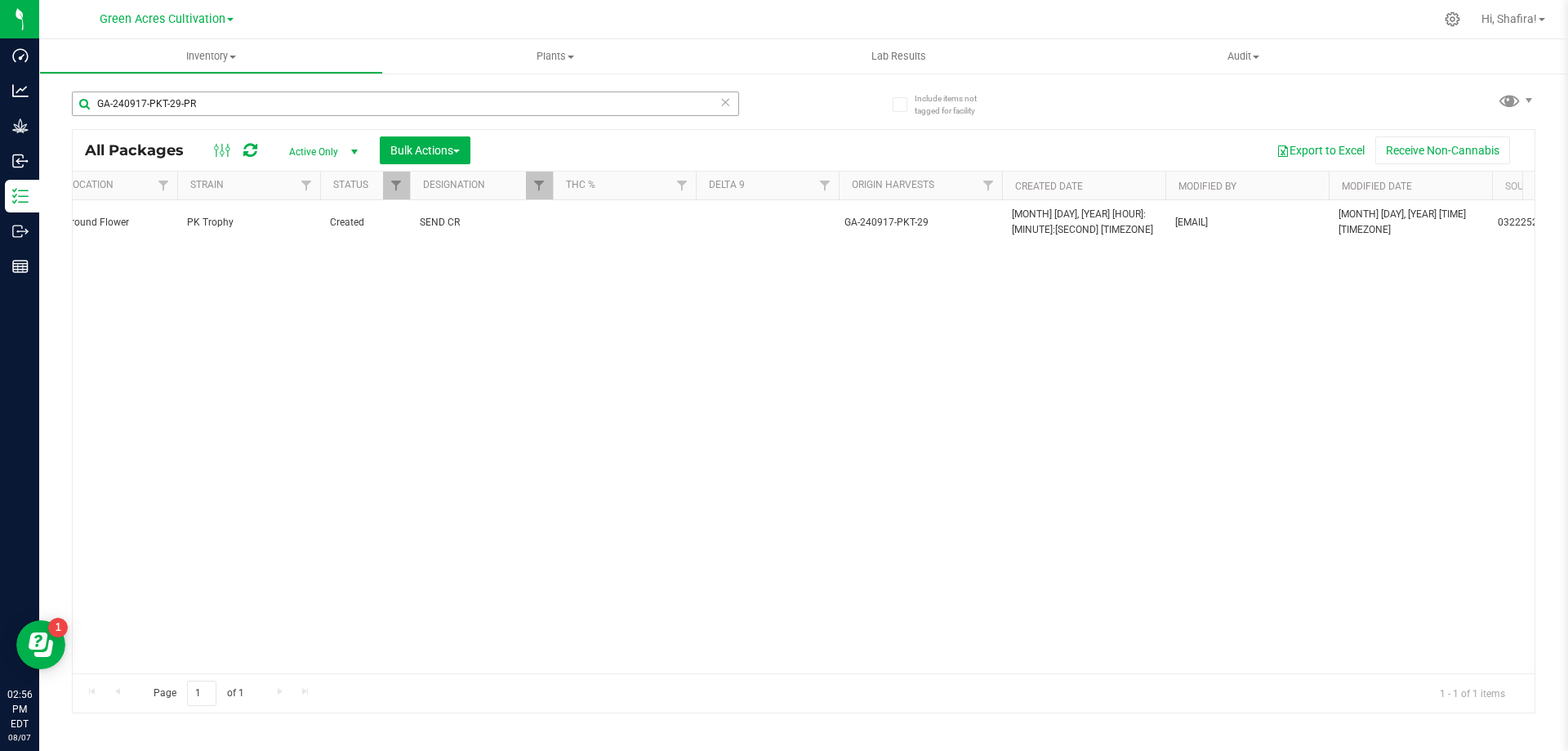 drag, startPoint x: 272, startPoint y: 86, endPoint x: 272, endPoint y: 96, distance: 10 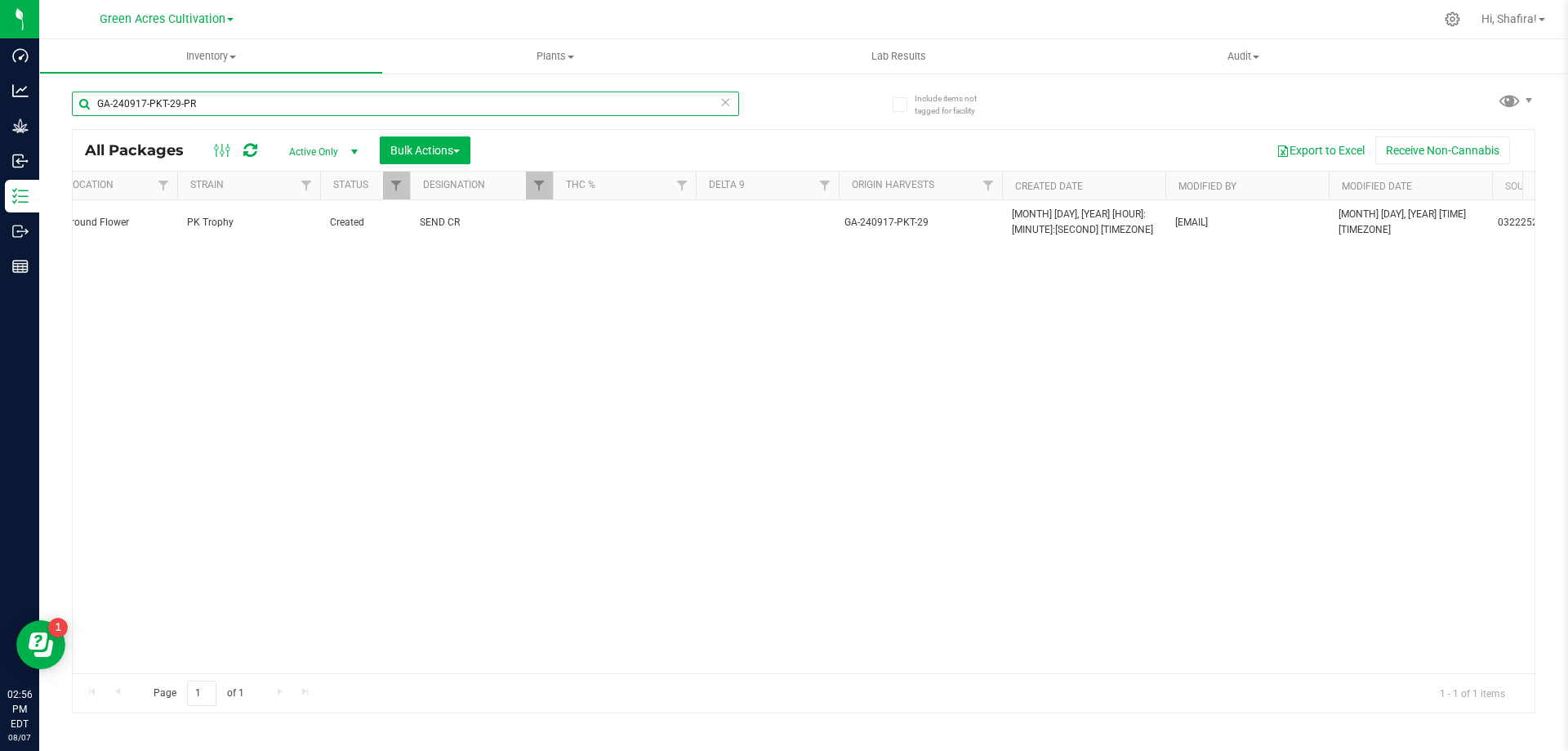 click on "GA-240917-PKT-29-PR" at bounding box center [405, 104] 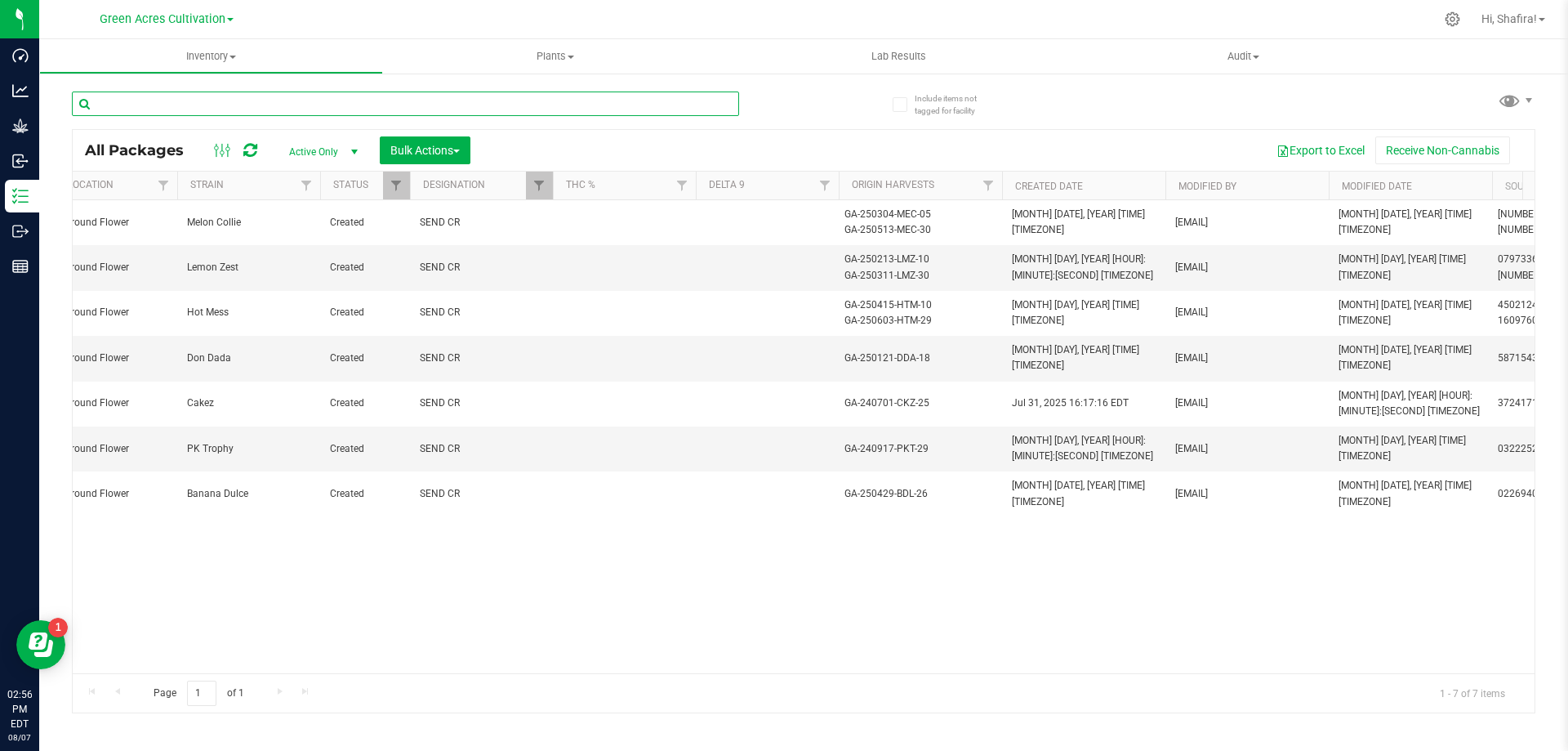 scroll, scrollTop: 0, scrollLeft: 970, axis: horizontal 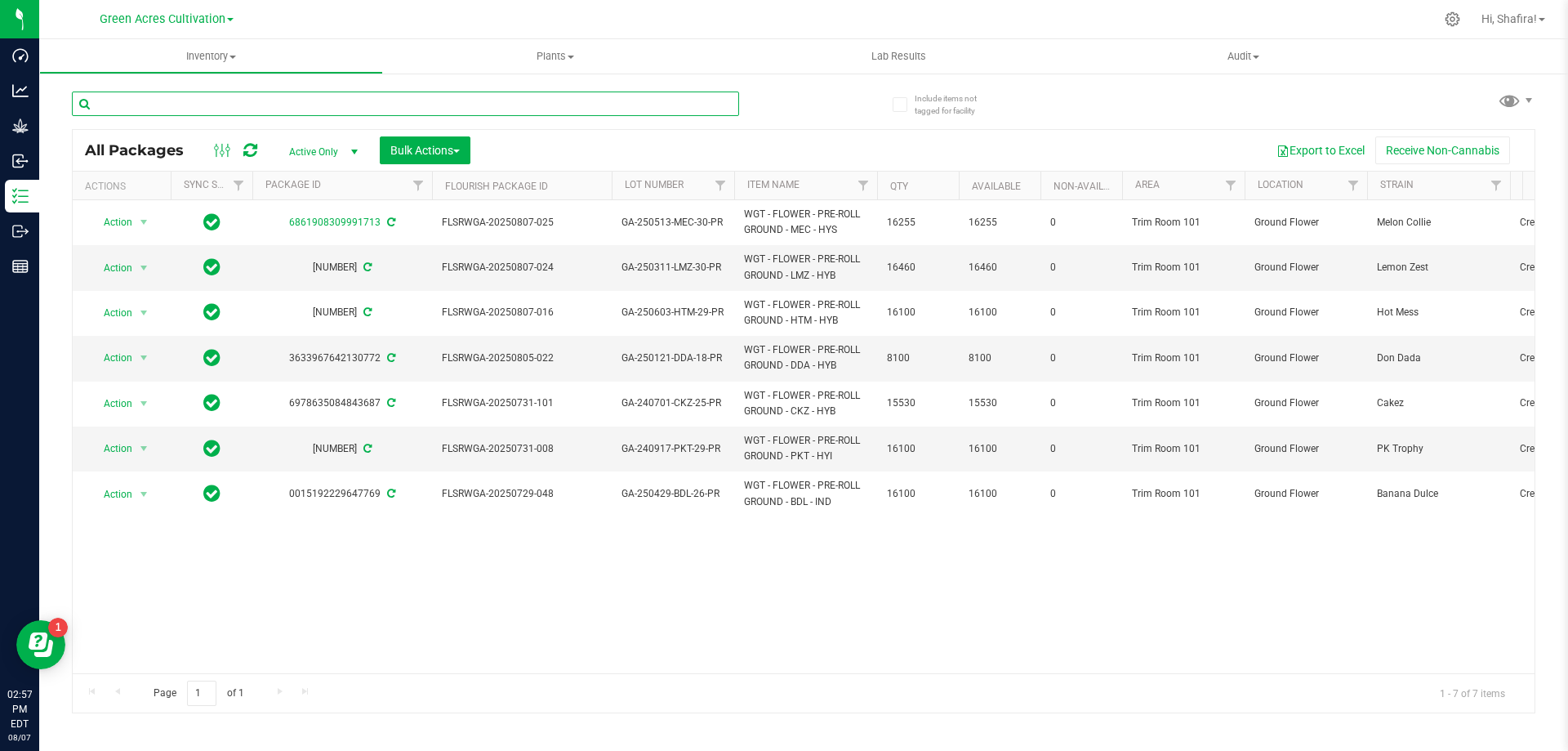 type 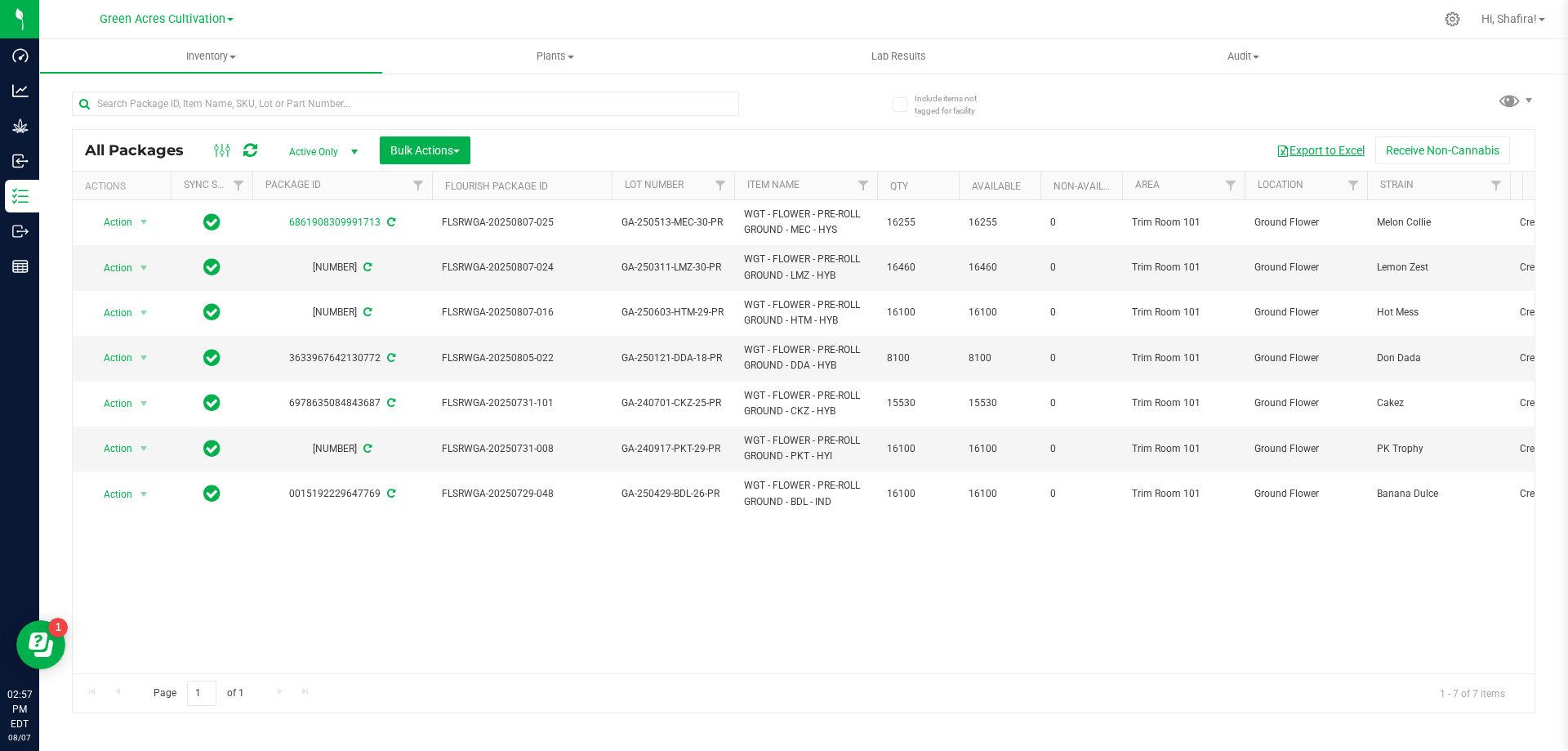 click on "Export to Excel" at bounding box center [1321, 150] 